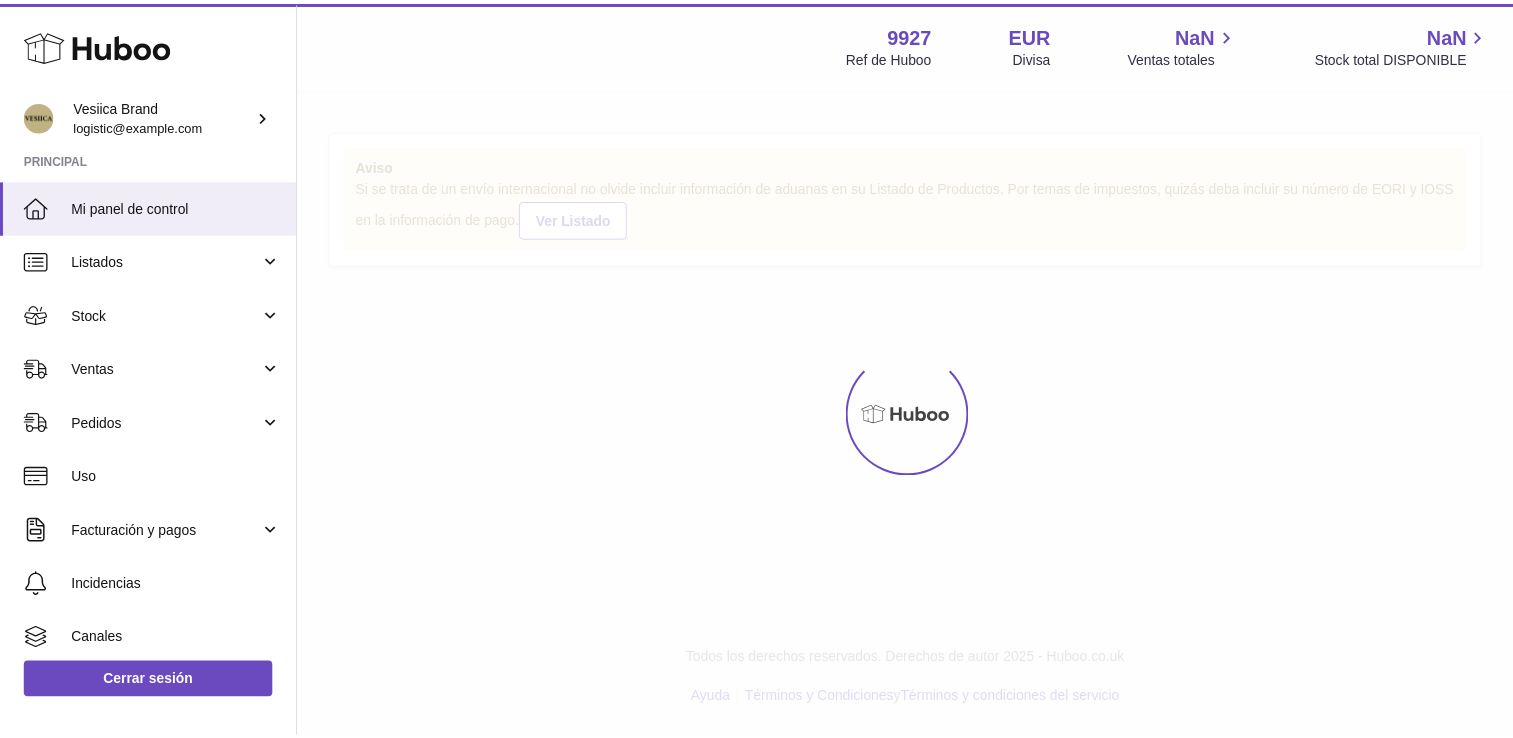 scroll, scrollTop: 0, scrollLeft: 0, axis: both 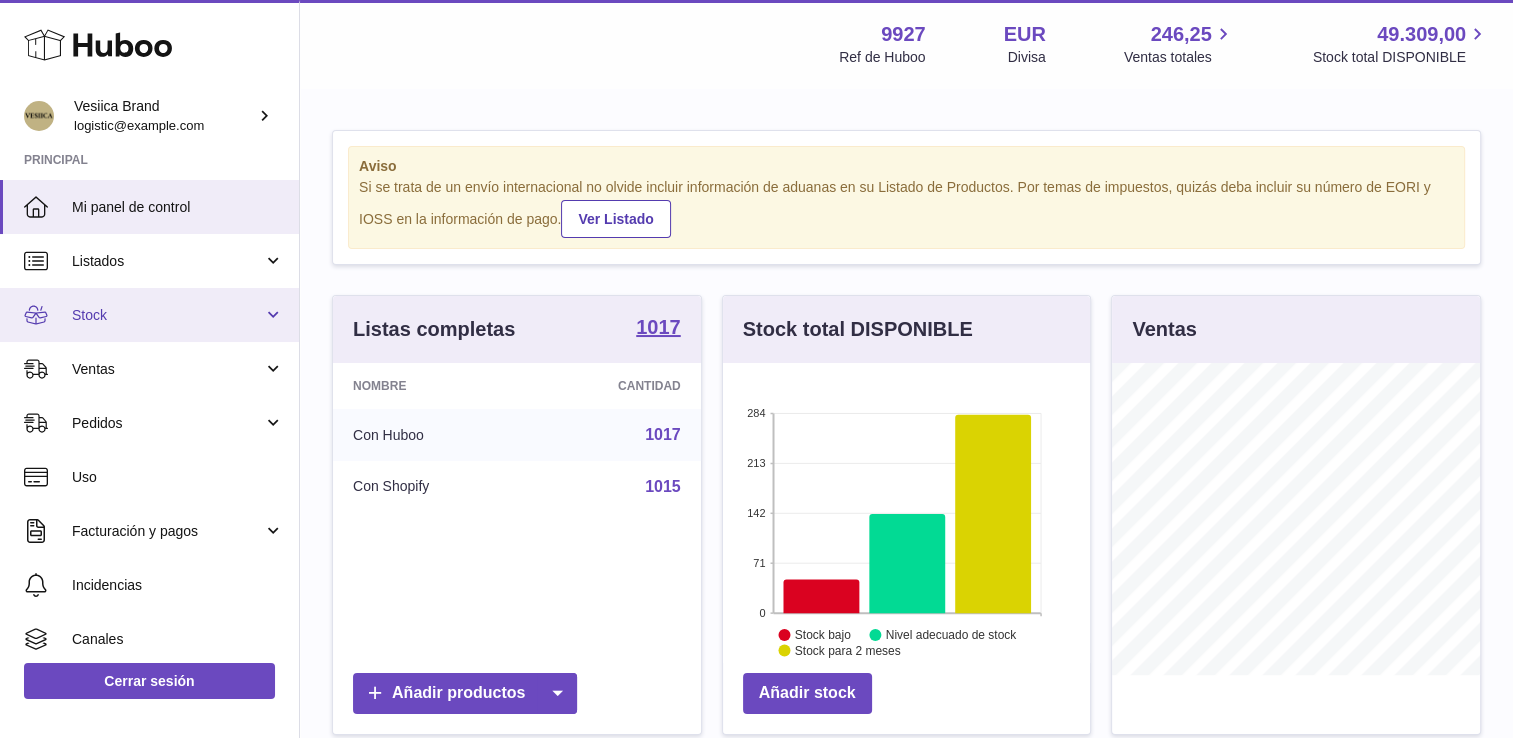 click on "Stock" at bounding box center (167, 315) 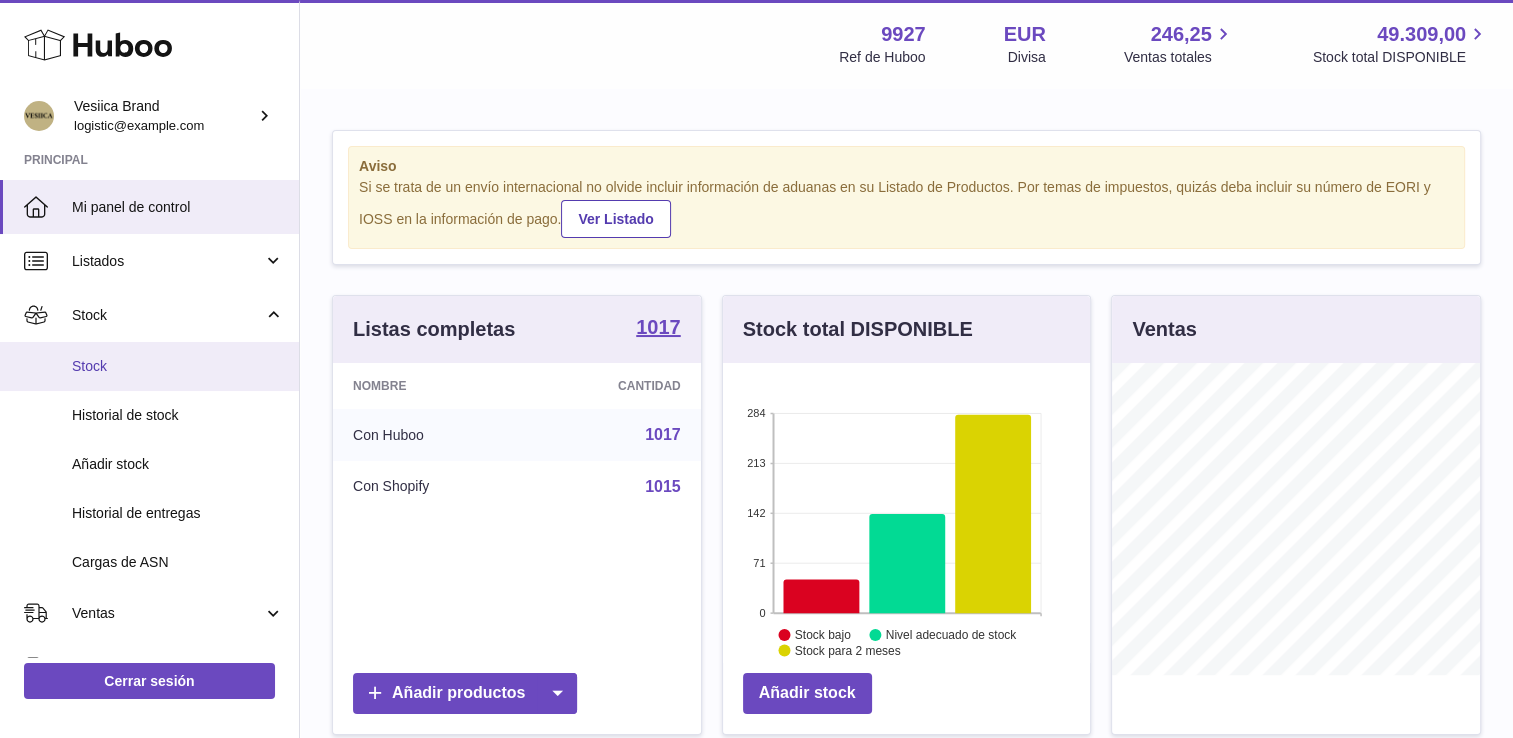 click on "Stock" at bounding box center [178, 366] 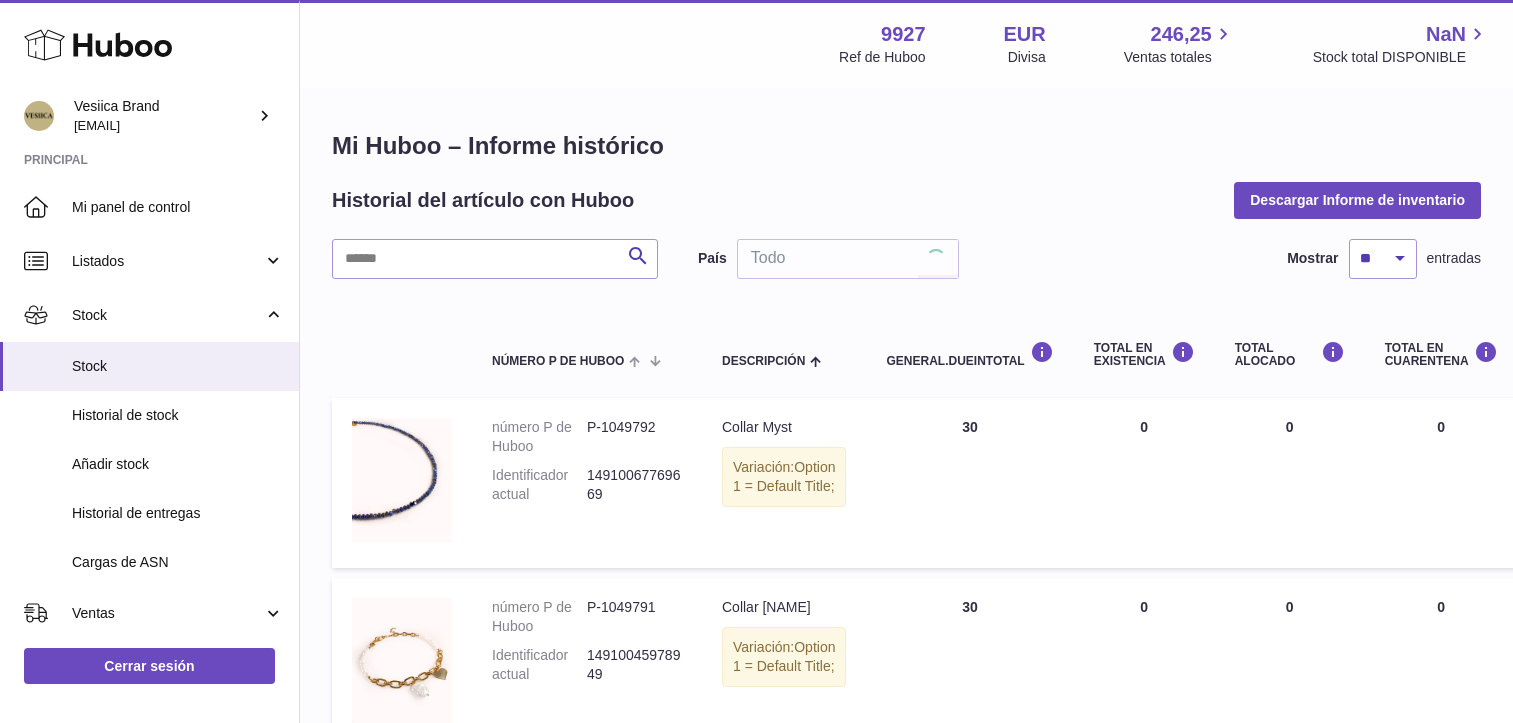 scroll, scrollTop: 0, scrollLeft: 0, axis: both 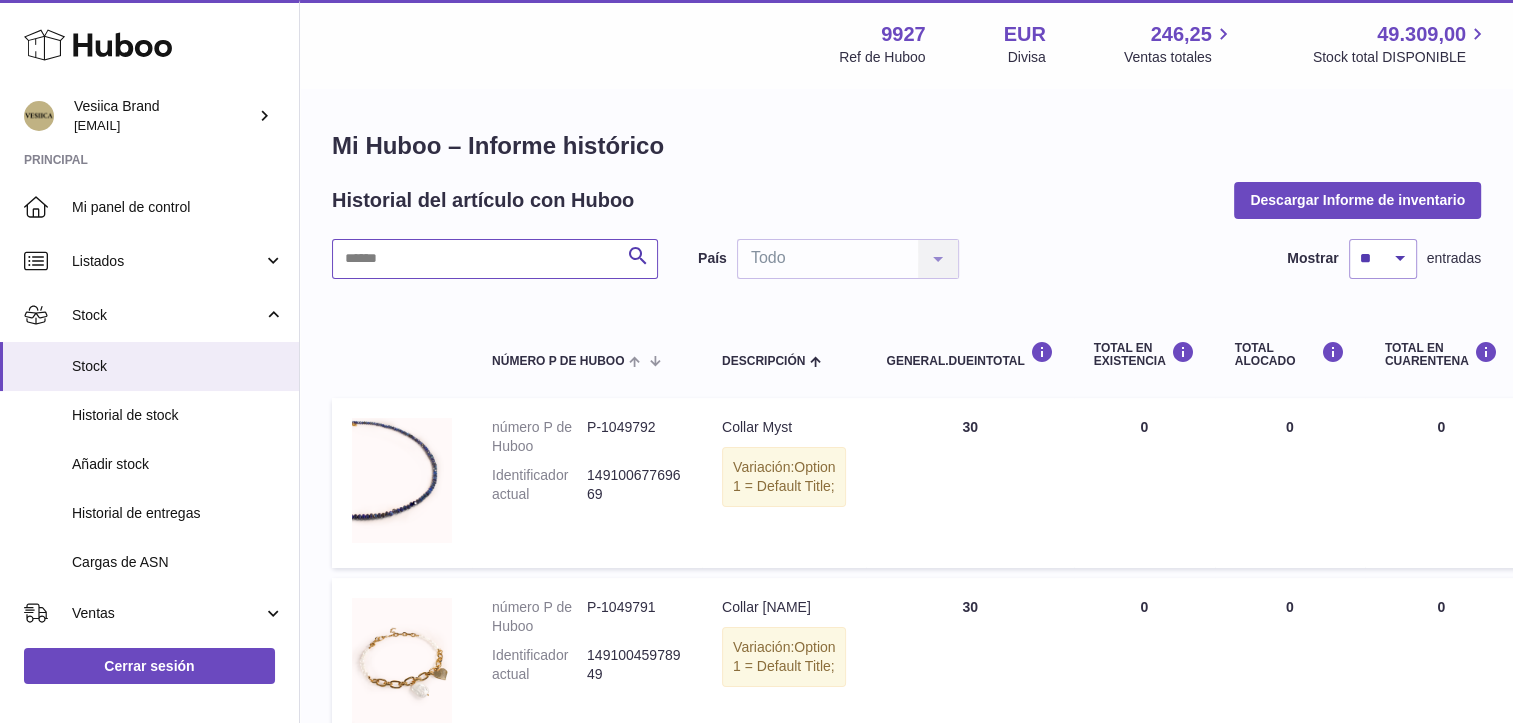click at bounding box center [495, 259] 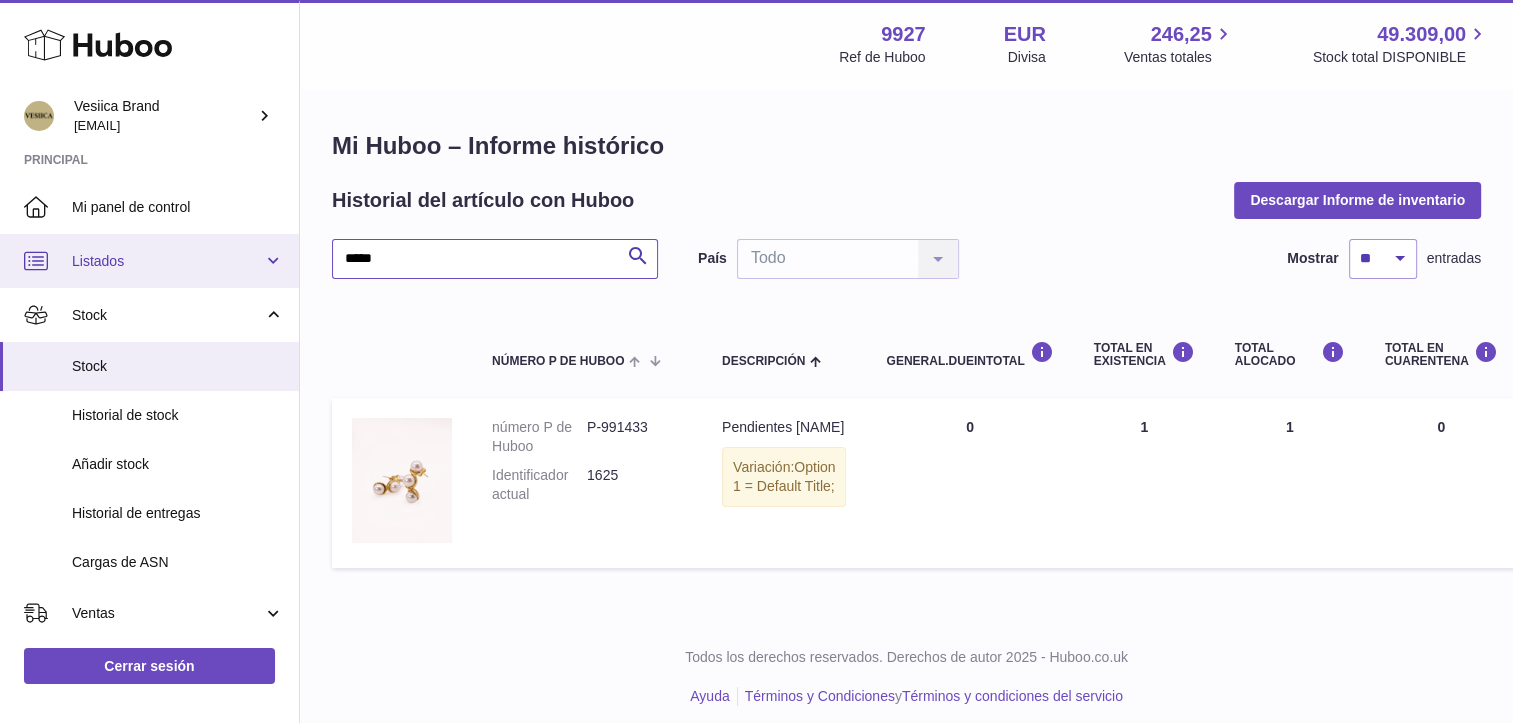 drag, startPoint x: 444, startPoint y: 256, endPoint x: 137, endPoint y: 234, distance: 307.78726 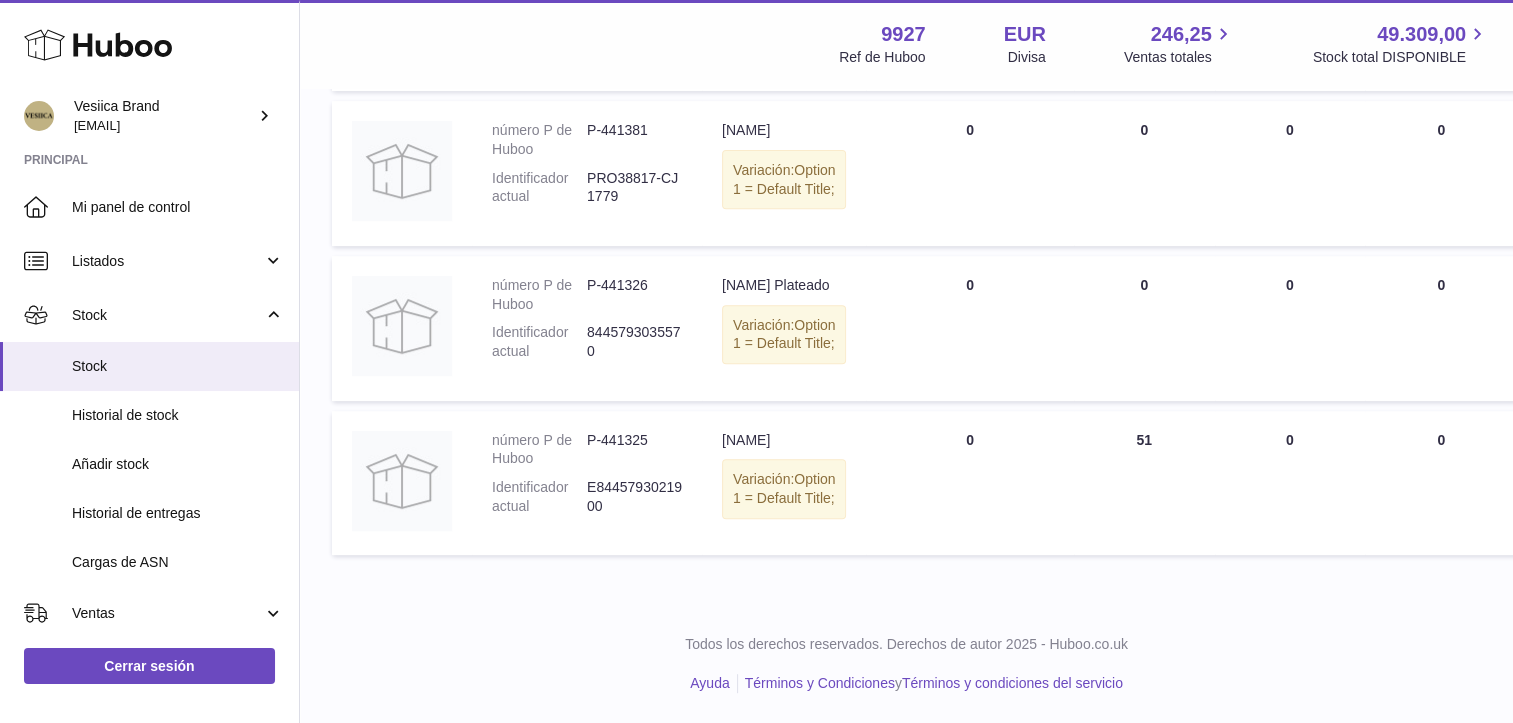 scroll, scrollTop: 852, scrollLeft: 0, axis: vertical 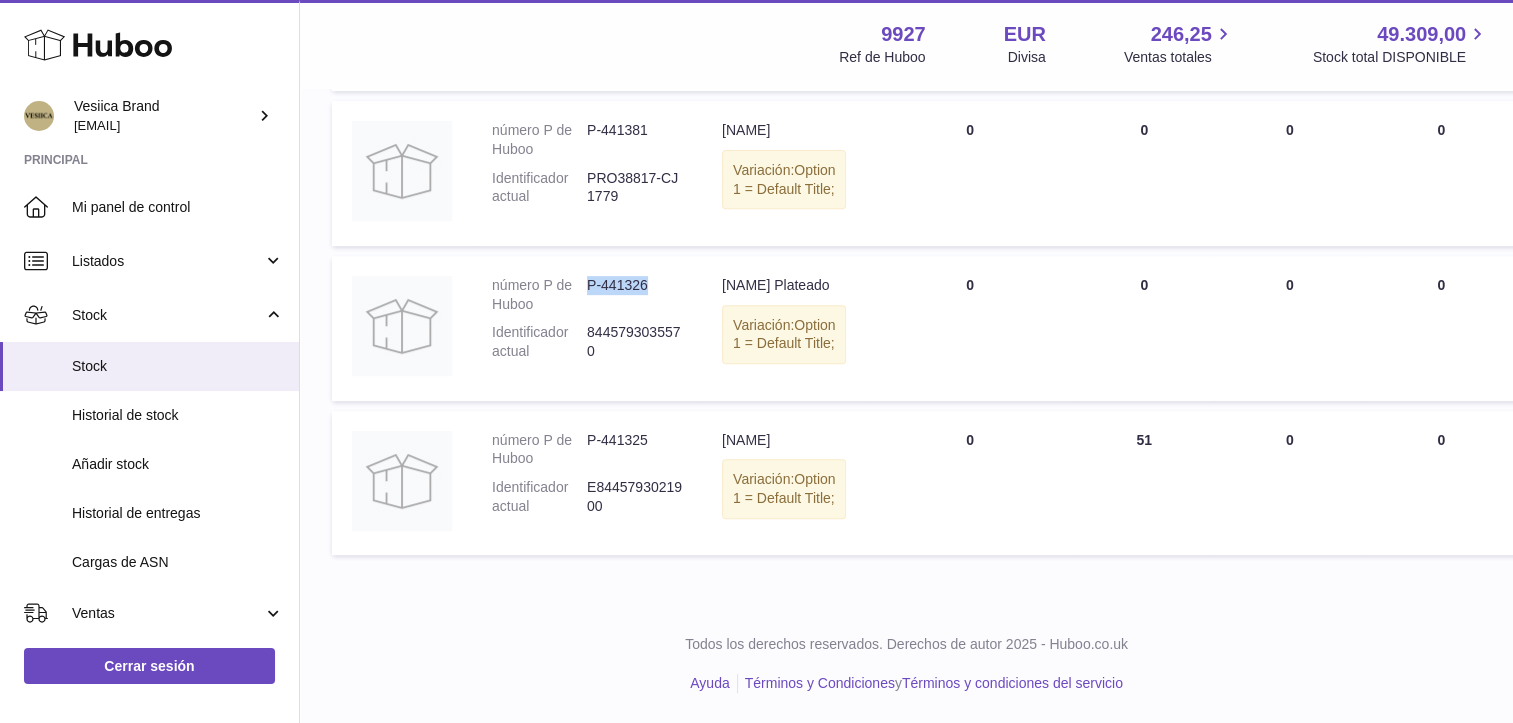drag, startPoint x: 652, startPoint y: 242, endPoint x: 588, endPoint y: 241, distance: 64.00781 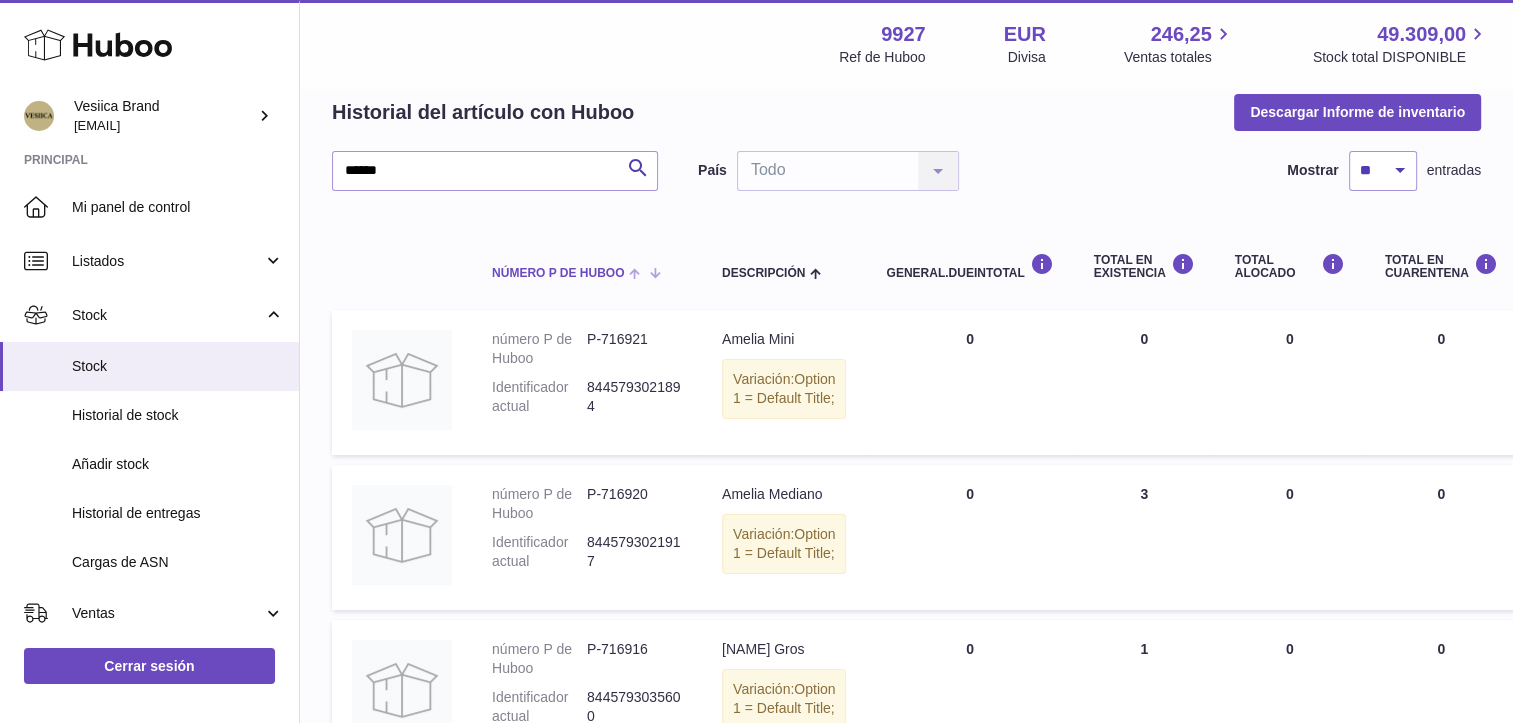 scroll, scrollTop: 0, scrollLeft: 0, axis: both 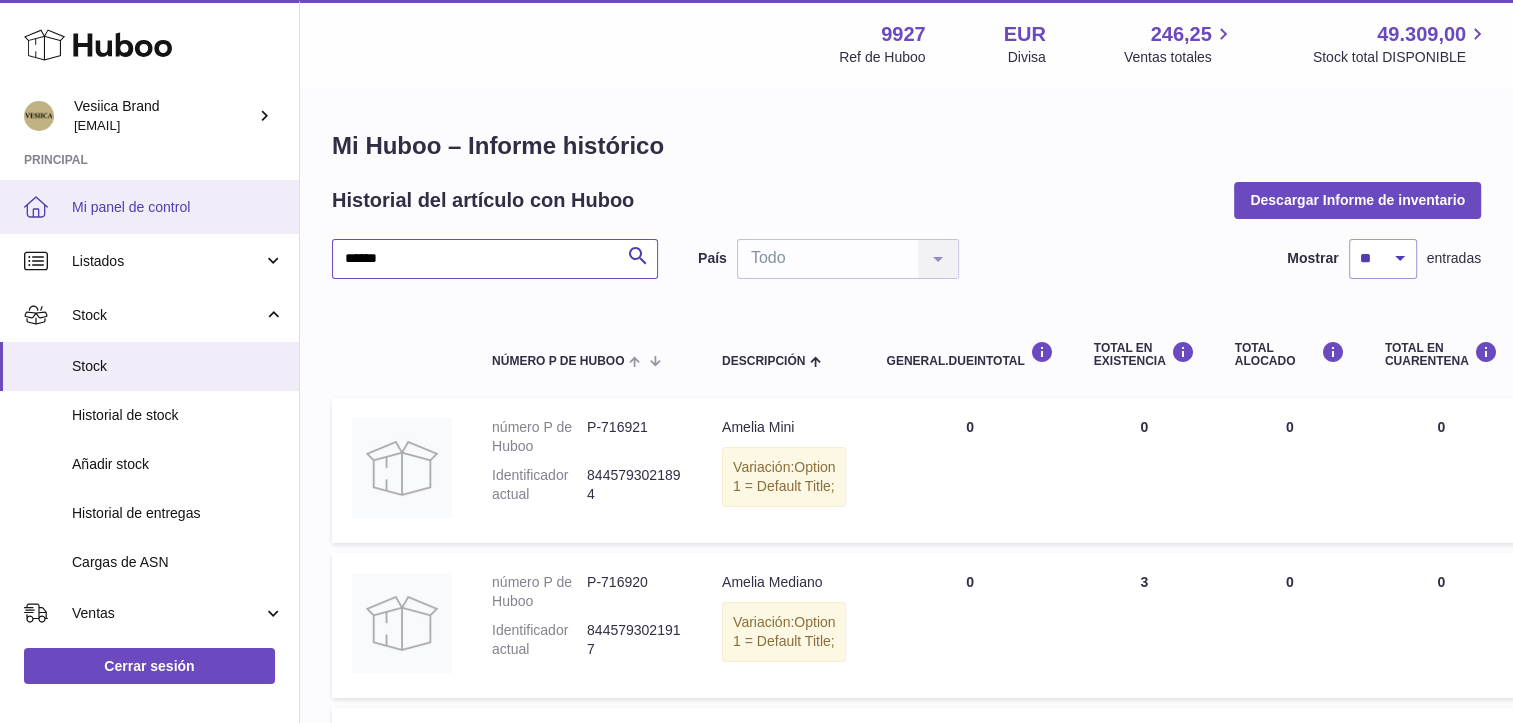 drag, startPoint x: 349, startPoint y: 248, endPoint x: 40, endPoint y: 204, distance: 312.11697 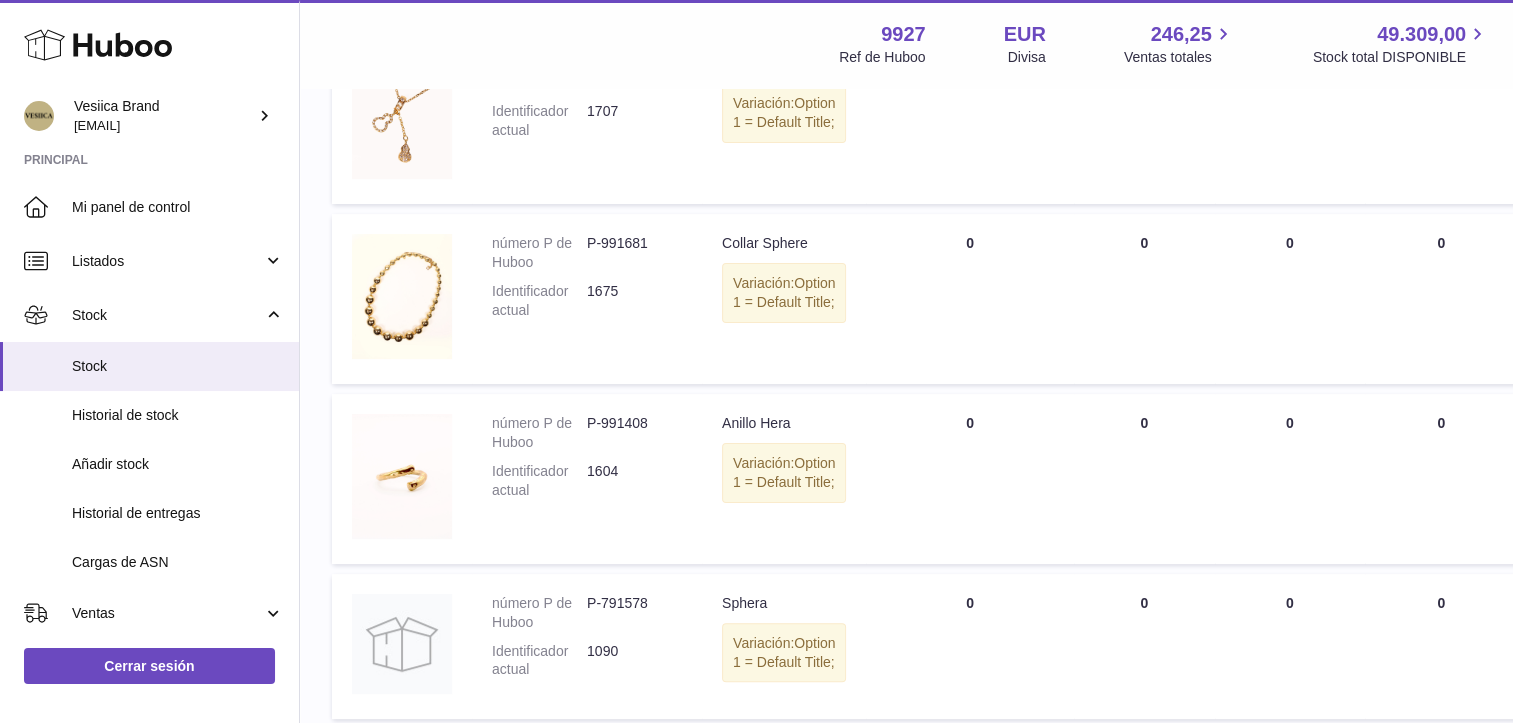 scroll, scrollTop: 400, scrollLeft: 0, axis: vertical 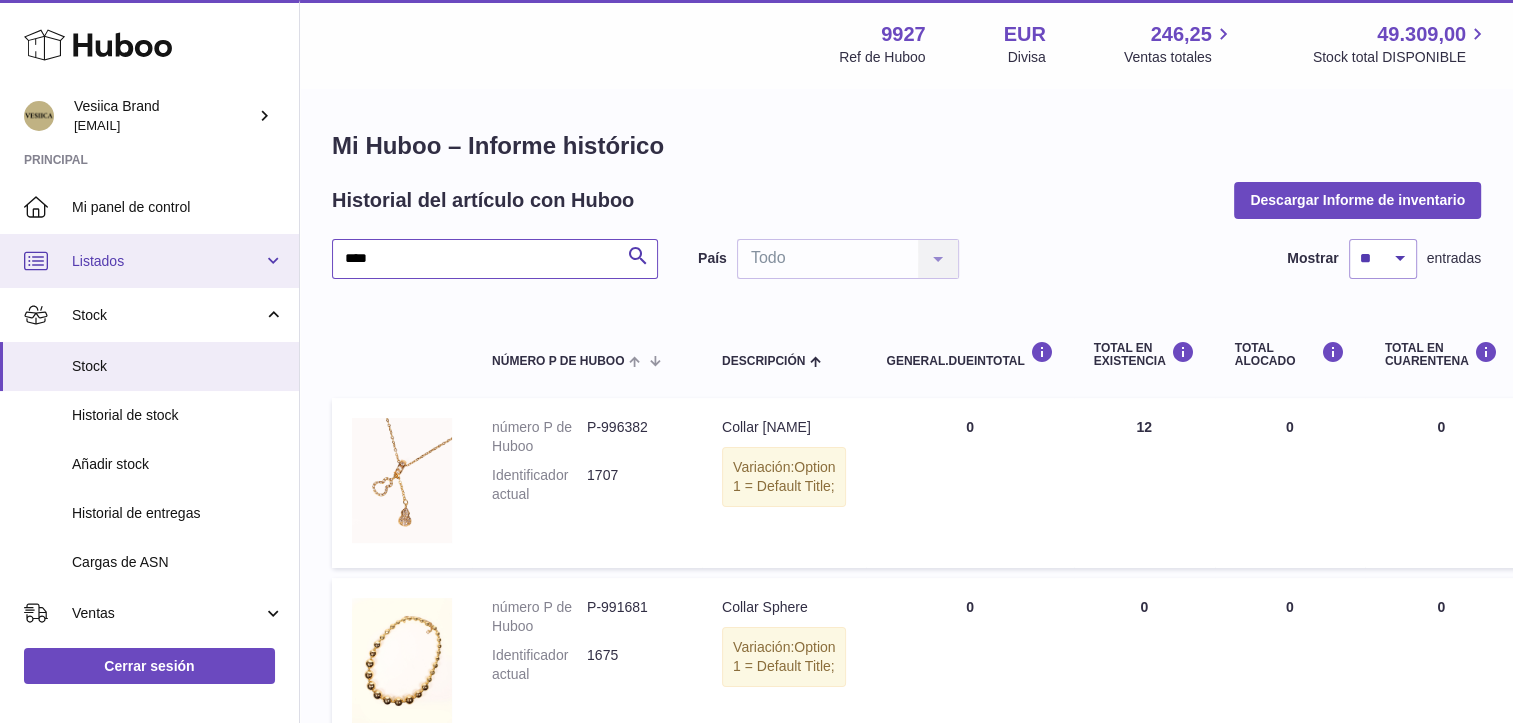 drag, startPoint x: 438, startPoint y: 252, endPoint x: 116, endPoint y: 249, distance: 322.01398 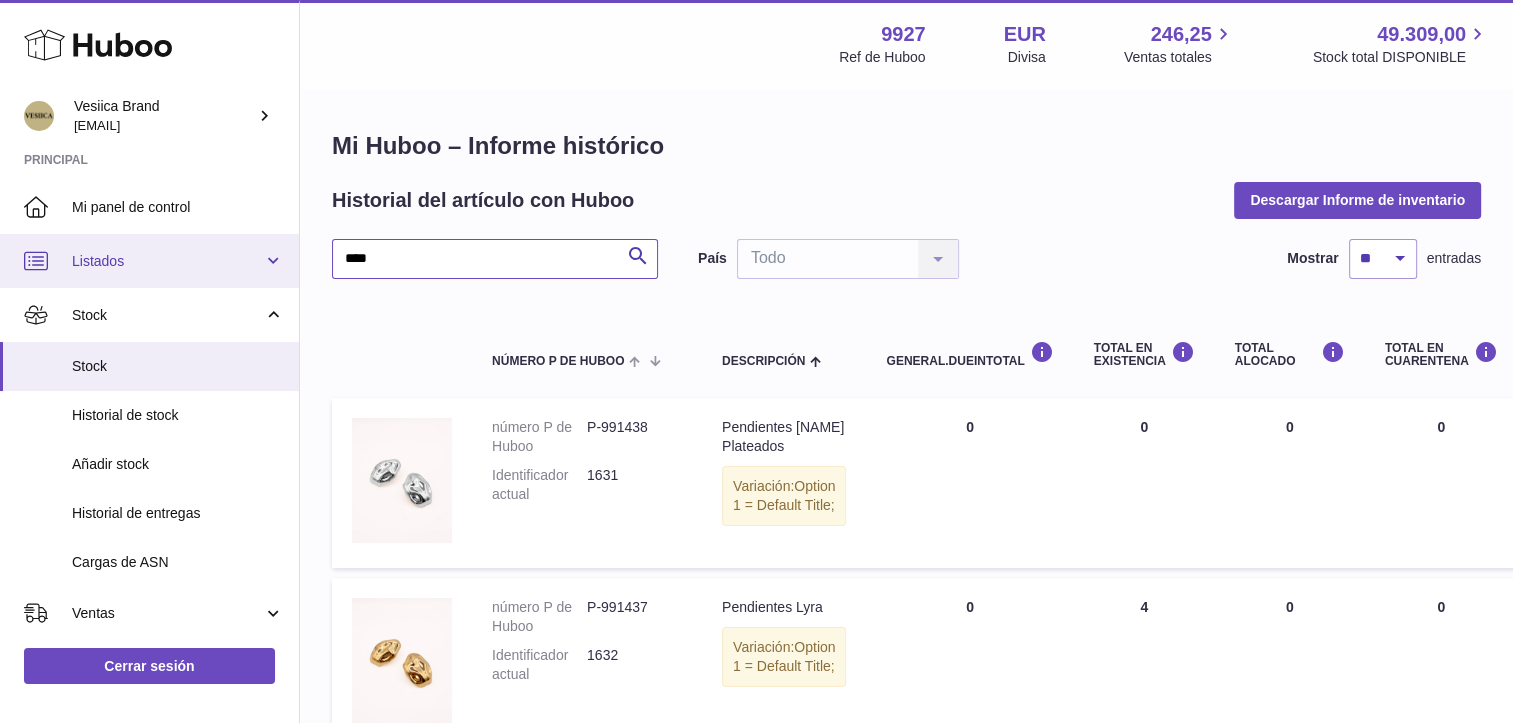 drag, startPoint x: 289, startPoint y: 259, endPoint x: 58, endPoint y: 246, distance: 231.36551 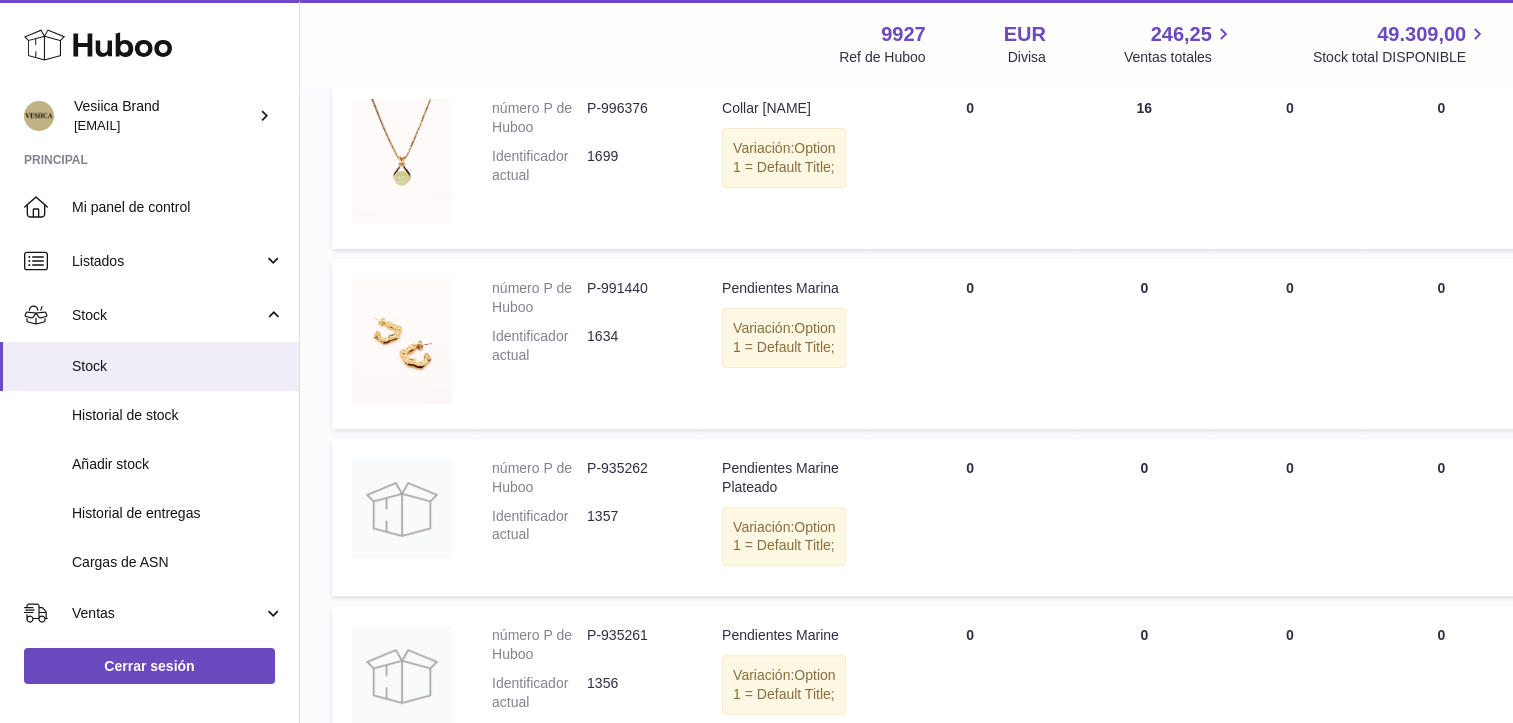 scroll, scrollTop: 500, scrollLeft: 0, axis: vertical 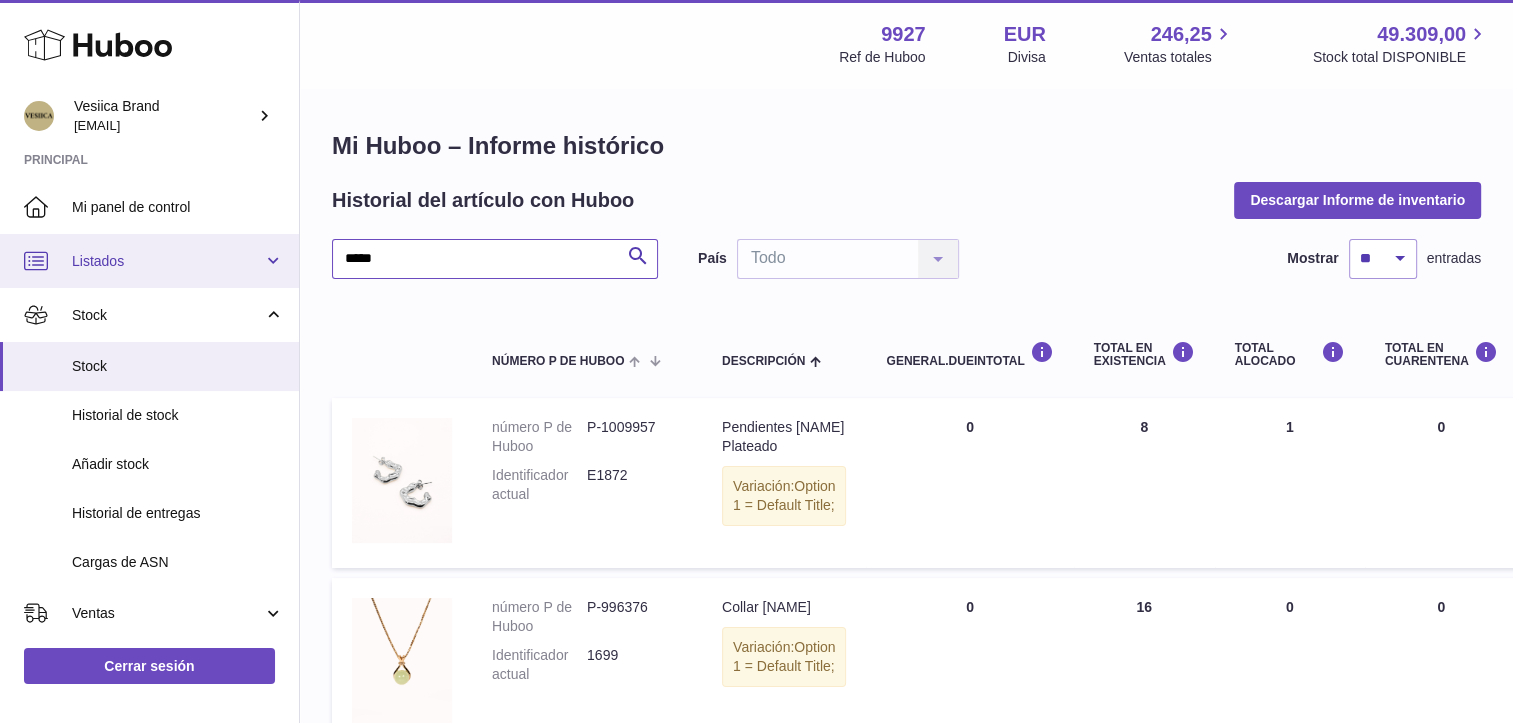 drag, startPoint x: 413, startPoint y: 246, endPoint x: 11, endPoint y: 246, distance: 402 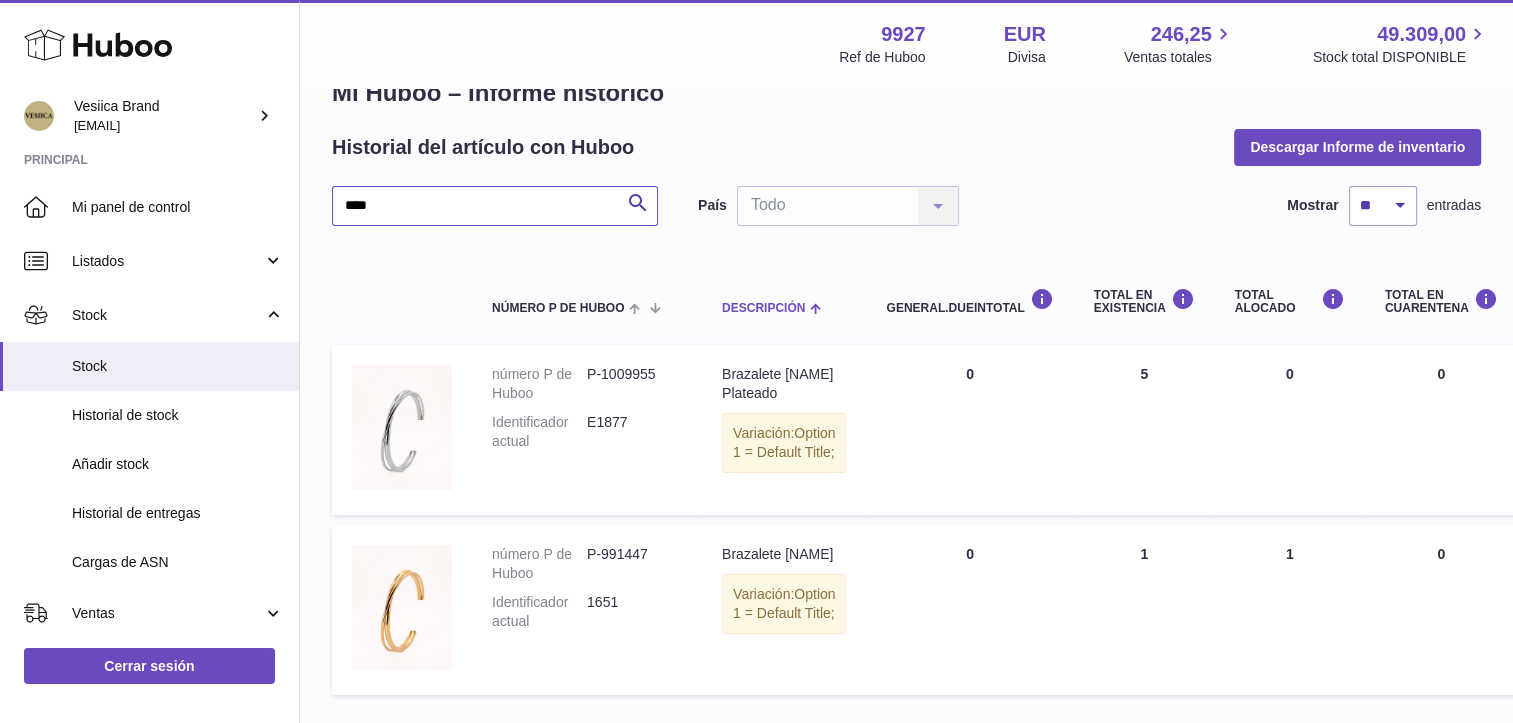 scroll, scrollTop: 100, scrollLeft: 0, axis: vertical 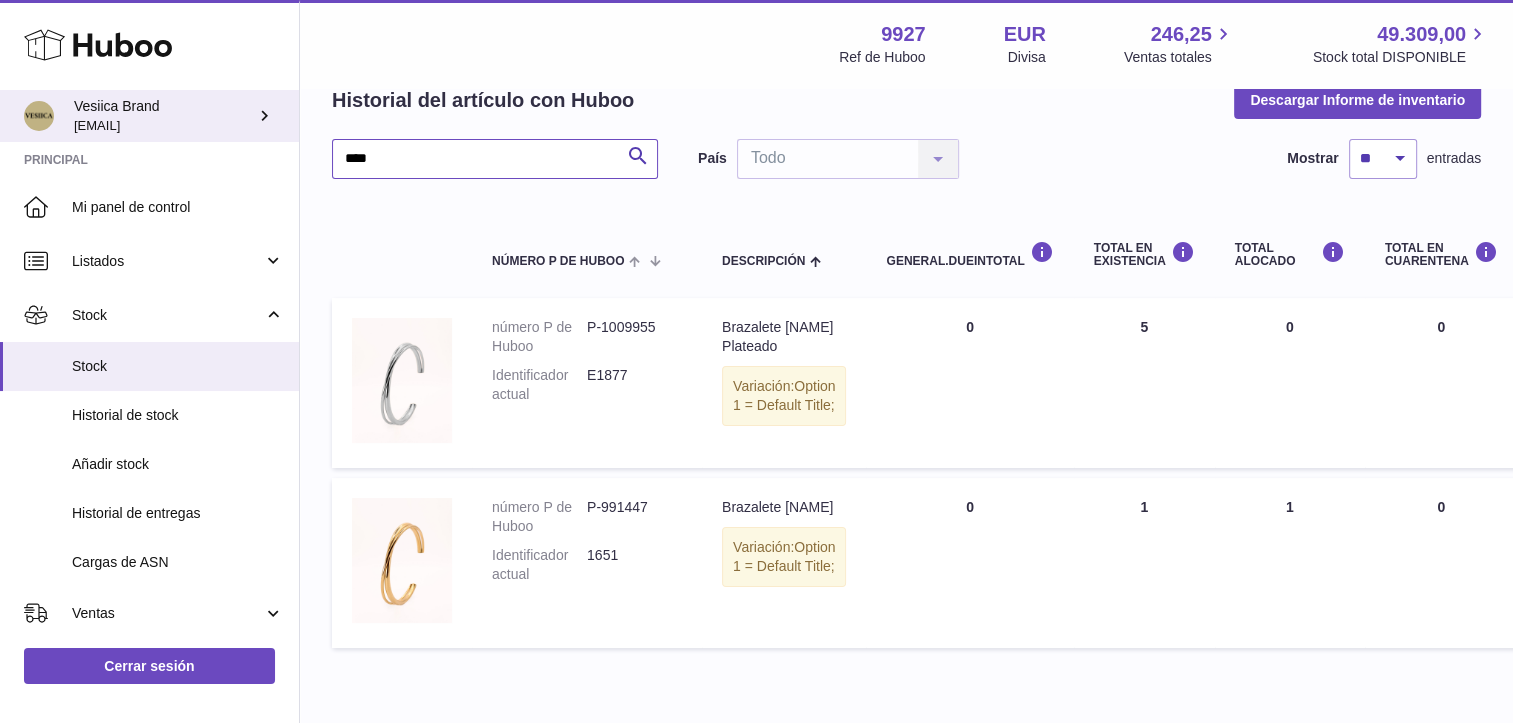 drag, startPoint x: 422, startPoint y: 156, endPoint x: 0, endPoint y: 129, distance: 422.86285 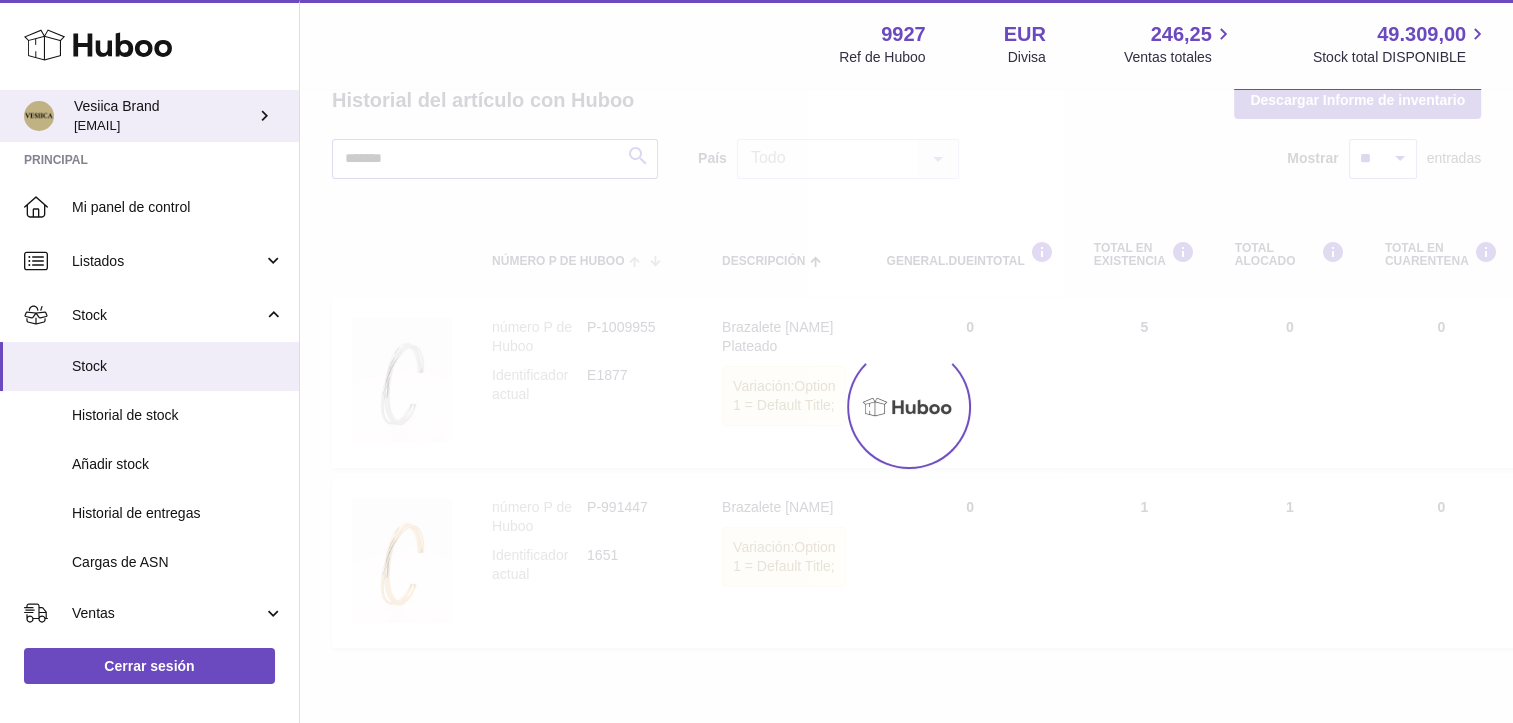 scroll, scrollTop: 17, scrollLeft: 0, axis: vertical 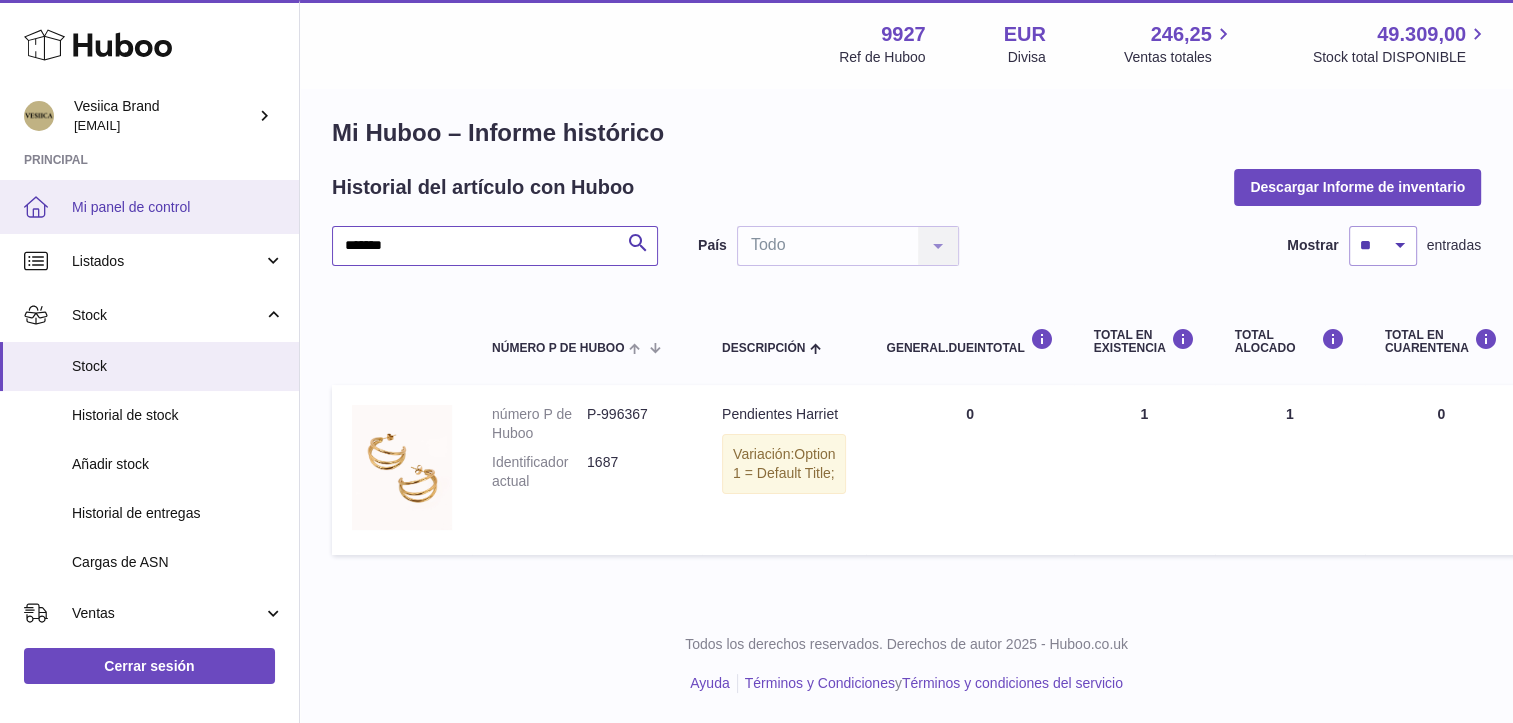 drag, startPoint x: 425, startPoint y: 242, endPoint x: 151, endPoint y: 222, distance: 274.72894 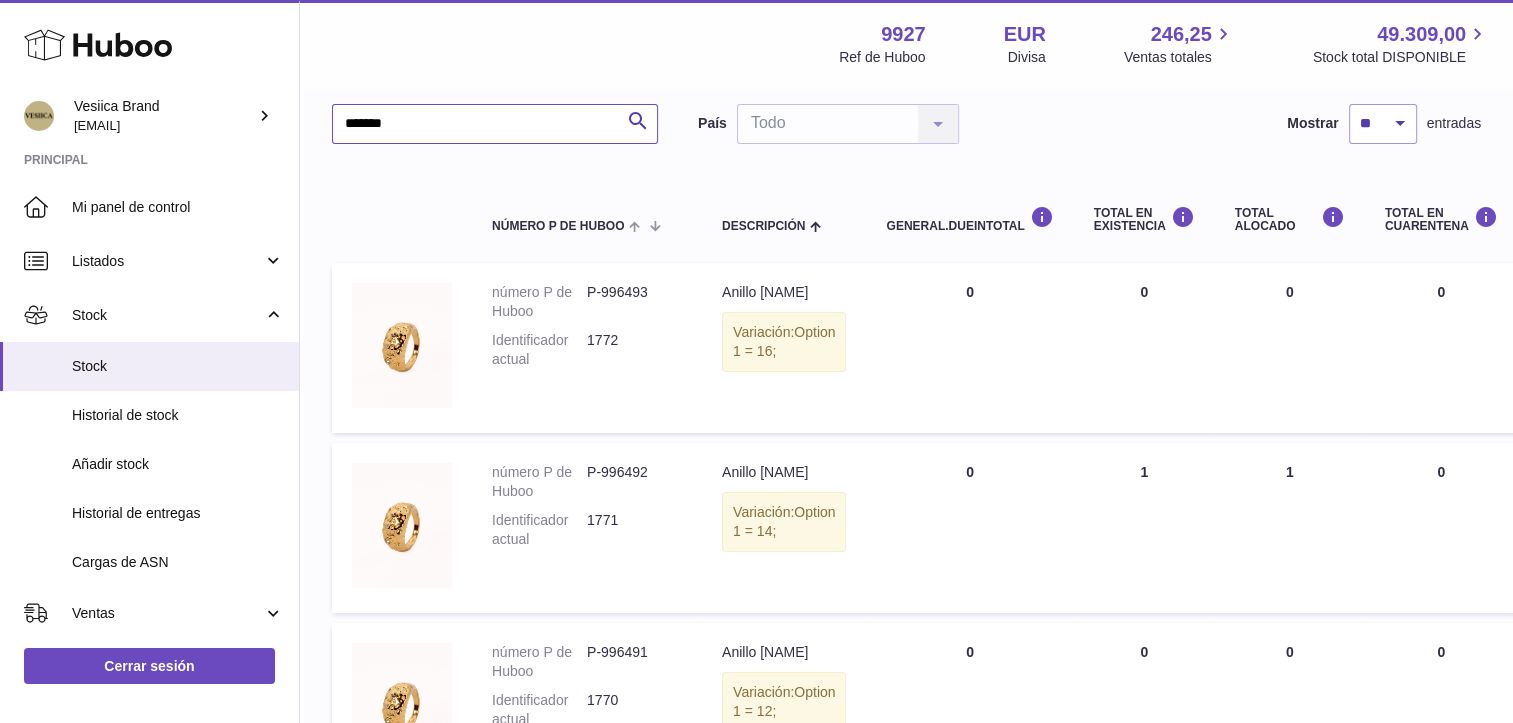 scroll, scrollTop: 100, scrollLeft: 0, axis: vertical 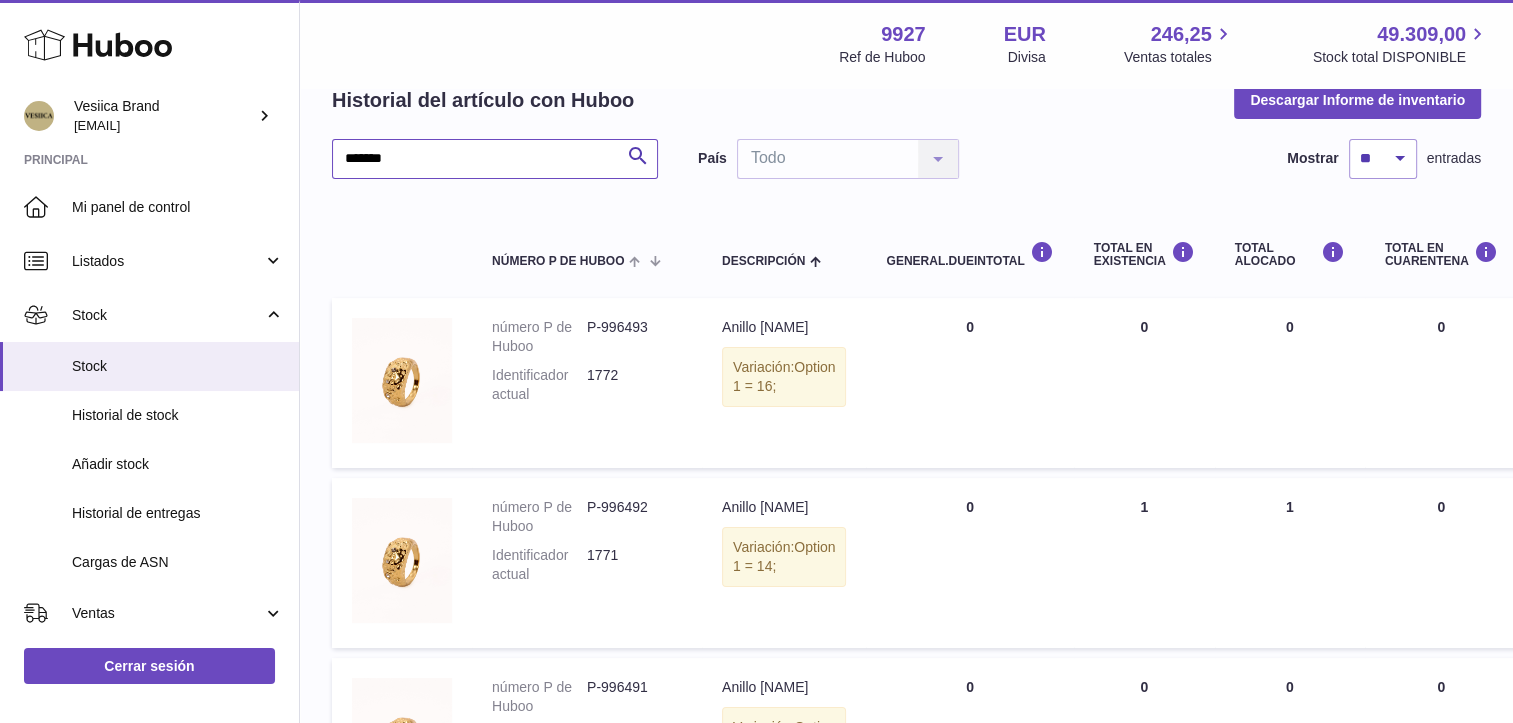 drag, startPoint x: 311, startPoint y: 150, endPoint x: 164, endPoint y: 149, distance: 147.0034 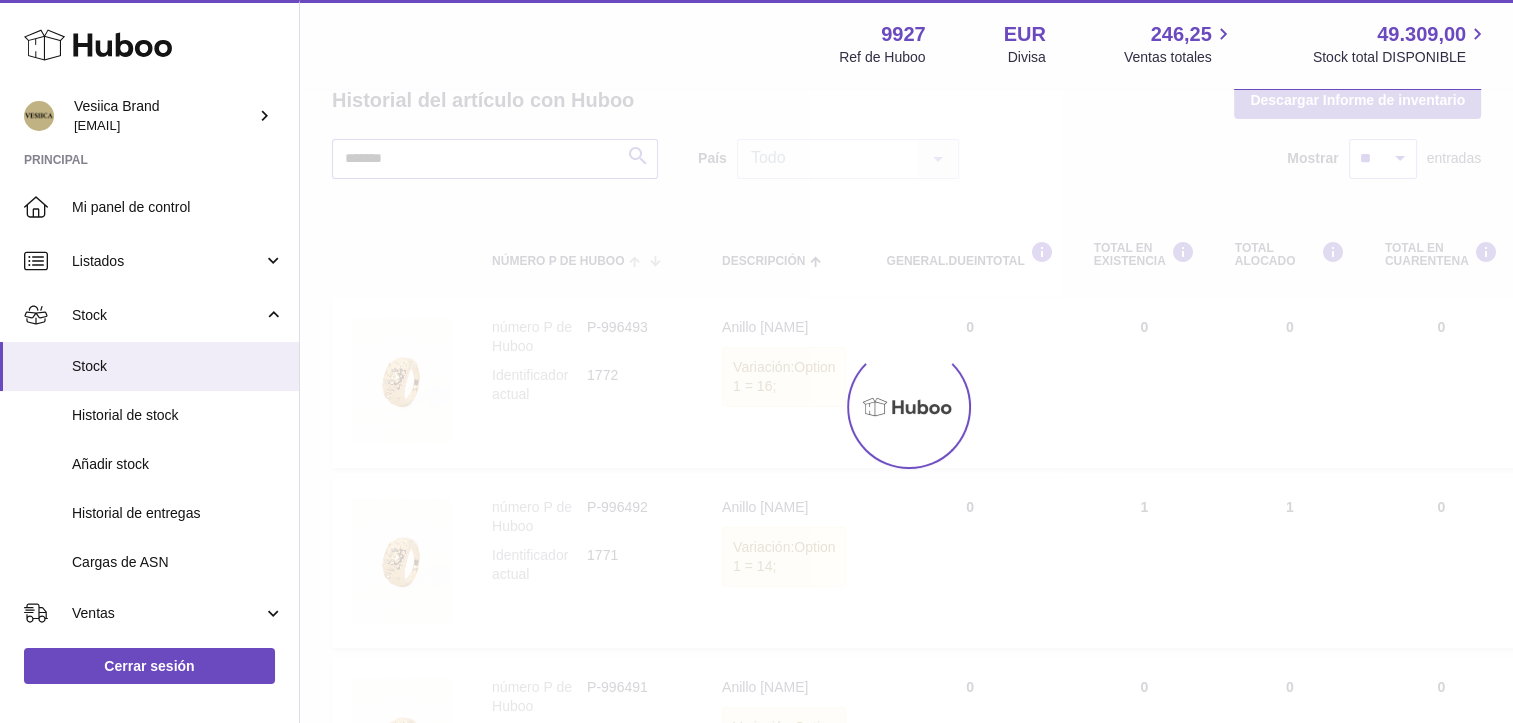 scroll, scrollTop: 17, scrollLeft: 0, axis: vertical 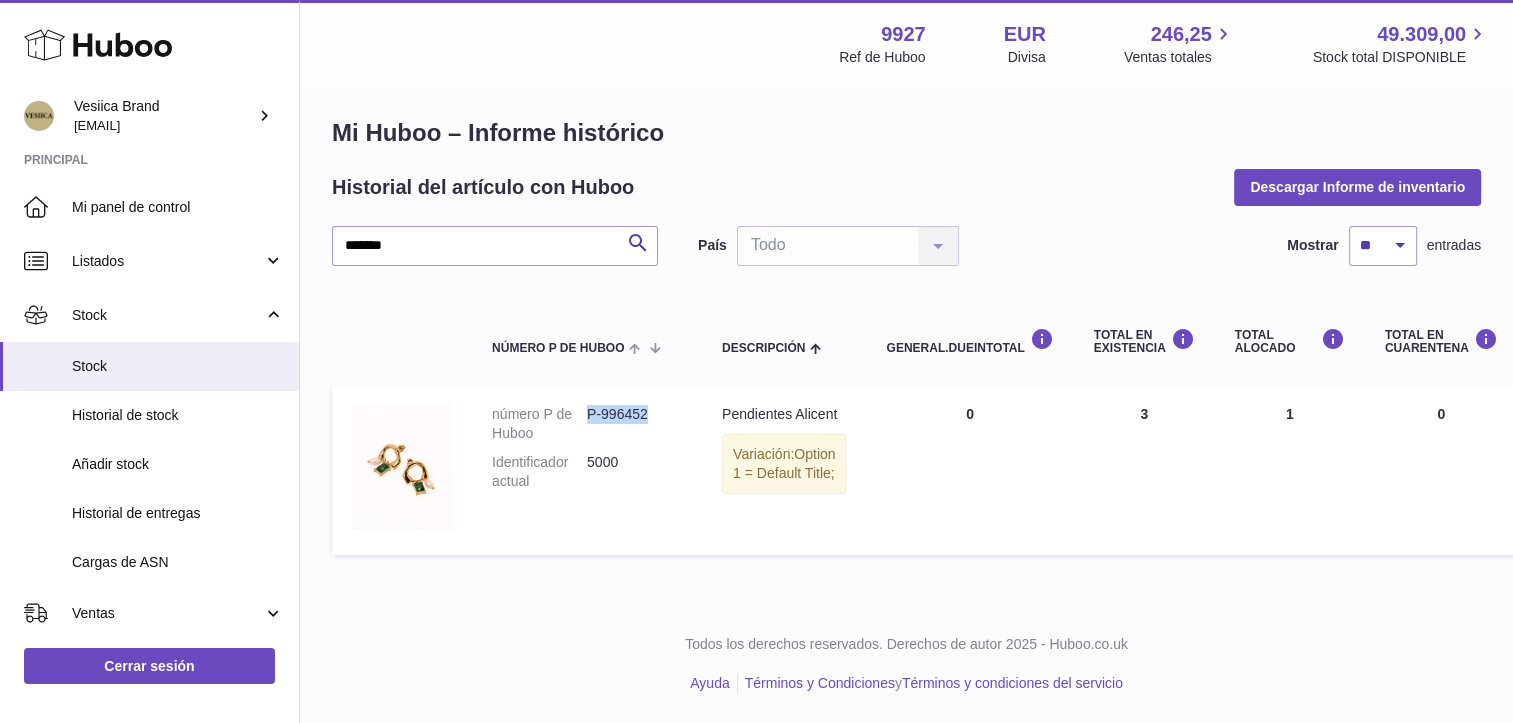drag, startPoint x: 655, startPoint y: 403, endPoint x: 589, endPoint y: 409, distance: 66.27216 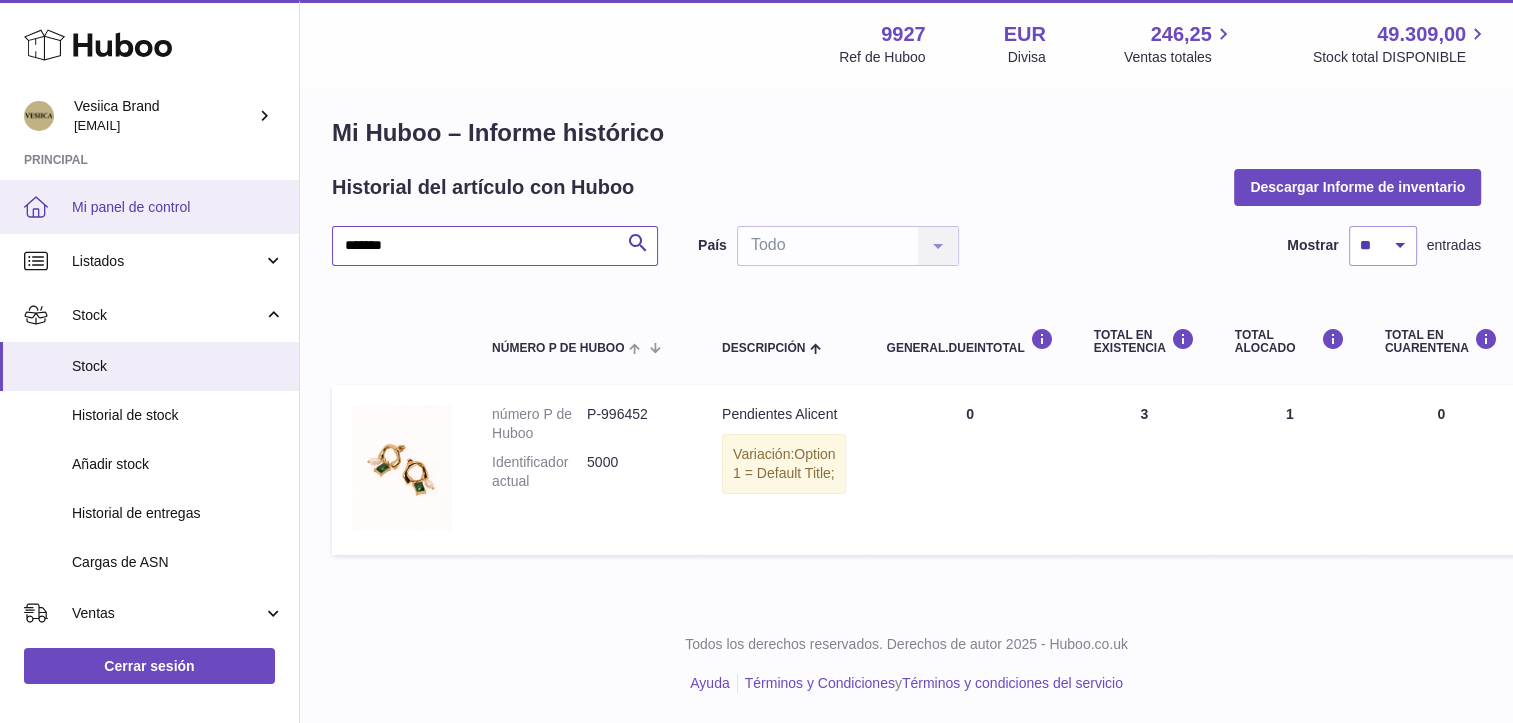 click on "Huboo
Vesiica Brand
[EMAIL]     Principal     Mi panel de control       Listados     No está con Huboo Listados con Huboo Paquetes   Stock     Stock Historial de stock Añadir stock Historial de entregas Cargas de ASN   Ventas     Ventas Añadir pedido manual   Pedidos     Pedidos Añadir pedido manual   Uso       Facturación y pagos     Historial de facturación Historial de almacenamiento Domiciliaciones bancarias general.accountBalance   Incidencias       Canales       Configuración       Devoluciones       Cerrar sesión   Menú   Huboo     9927   Ref de Huboo    EUR   Ventas totales   49.309,00     Stock total DISPONIBLE   Divisa   EUR   Ventas totales   246,25   Stock total DISPONIBLE   49.309,00   Mi Huboo – Informe histórico     Historial del artículo con Huboo
Descargar Informe de inventario
*******     Buscar
País
Todo         Todo       List is empty." at bounding box center [756, 355] 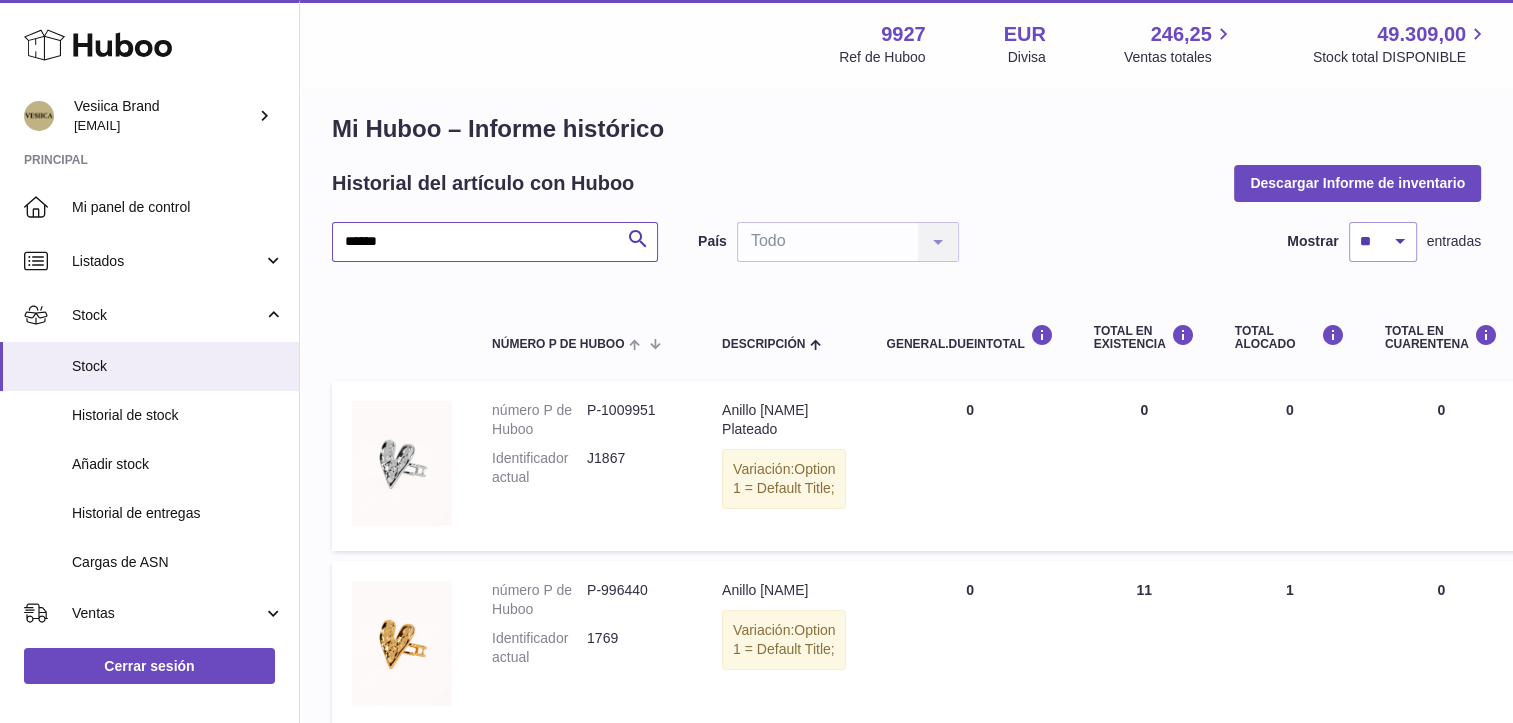 scroll, scrollTop: 117, scrollLeft: 0, axis: vertical 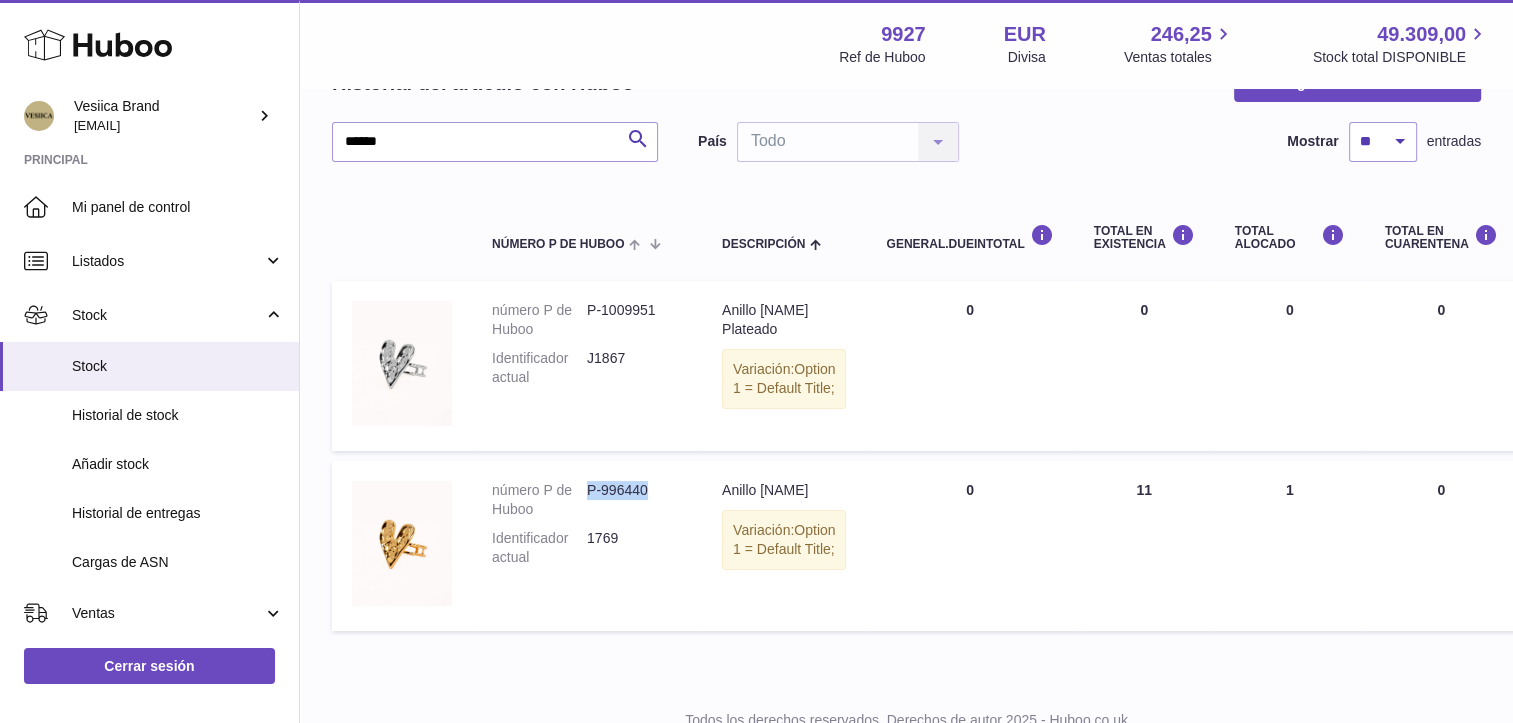 drag, startPoint x: 611, startPoint y: 490, endPoint x: 588, endPoint y: 494, distance: 23.345236 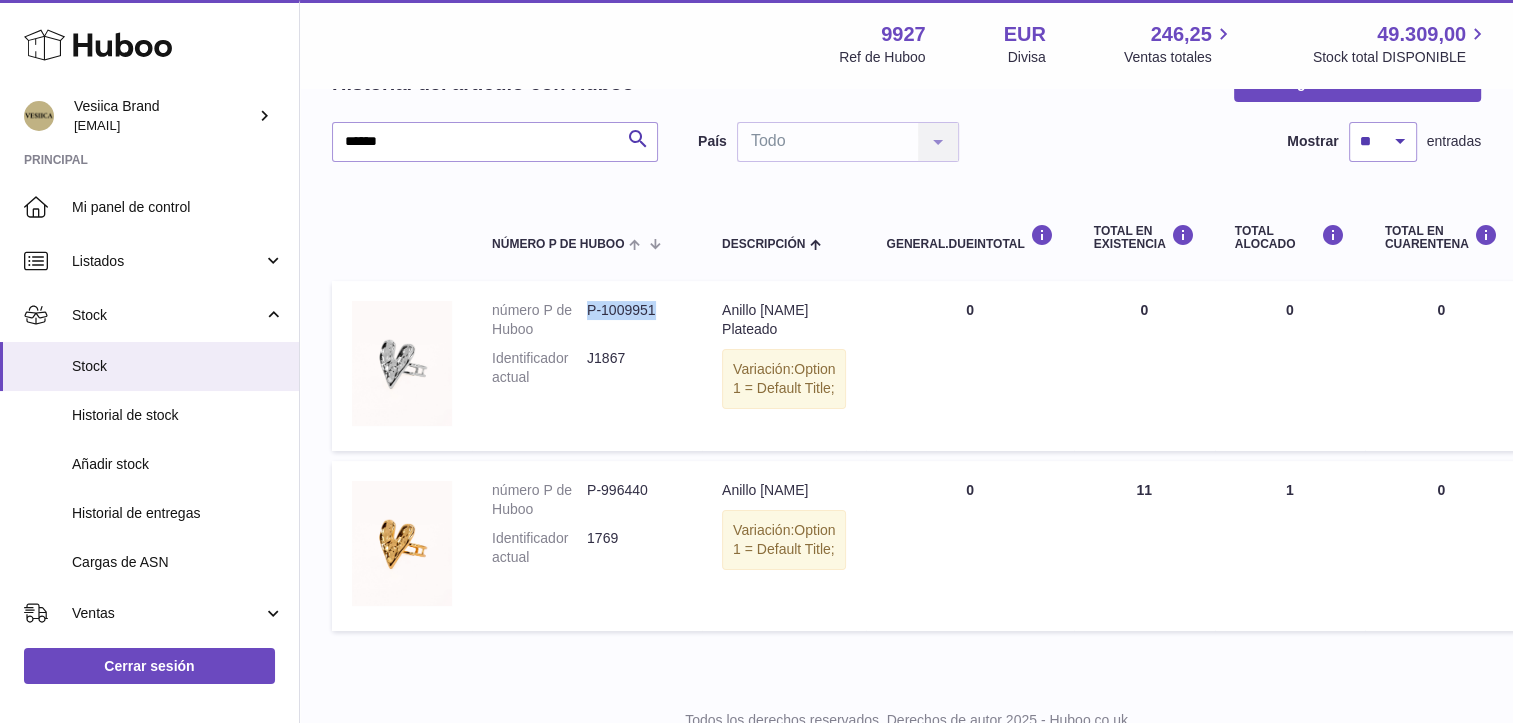drag, startPoint x: 632, startPoint y: 306, endPoint x: 589, endPoint y: 310, distance: 43.185646 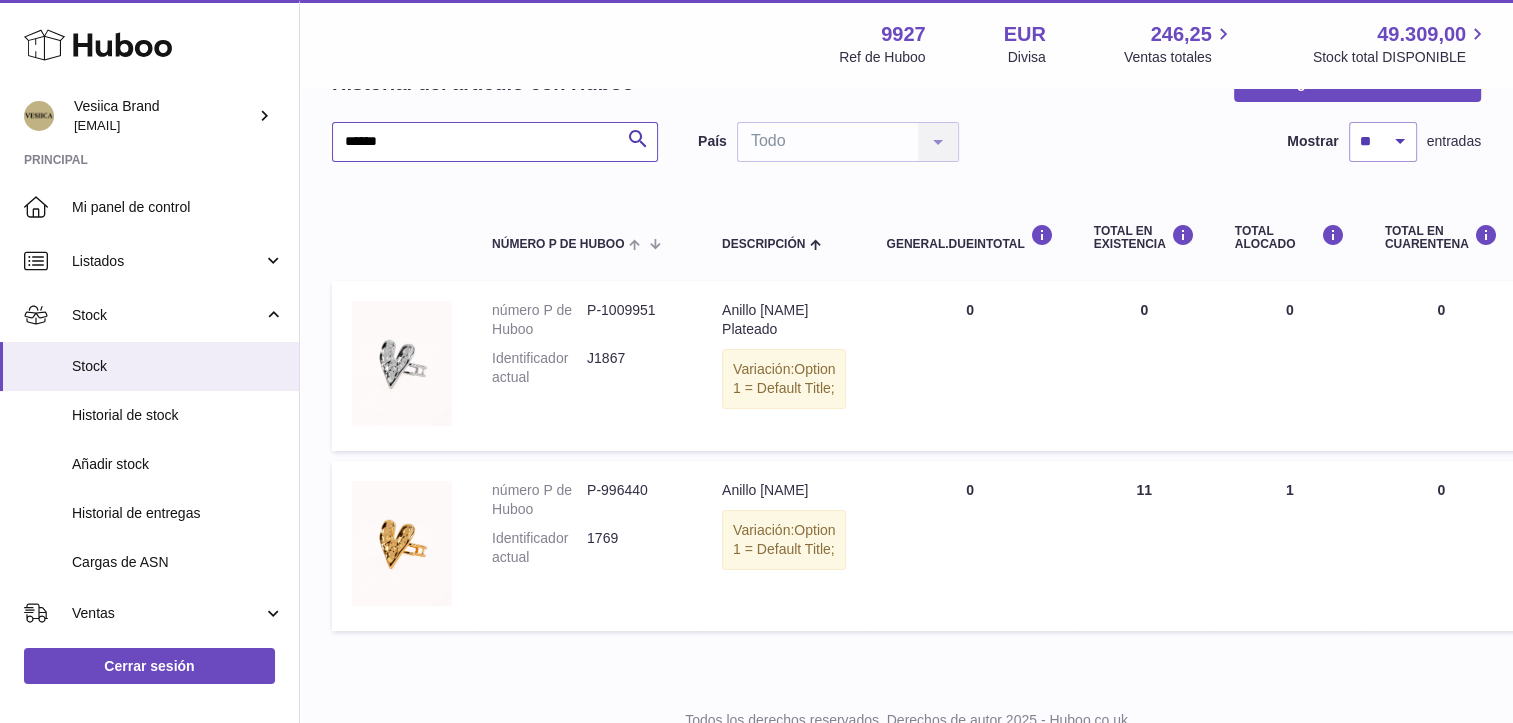 drag, startPoint x: 432, startPoint y: 133, endPoint x: 277, endPoint y: 142, distance: 155.26108 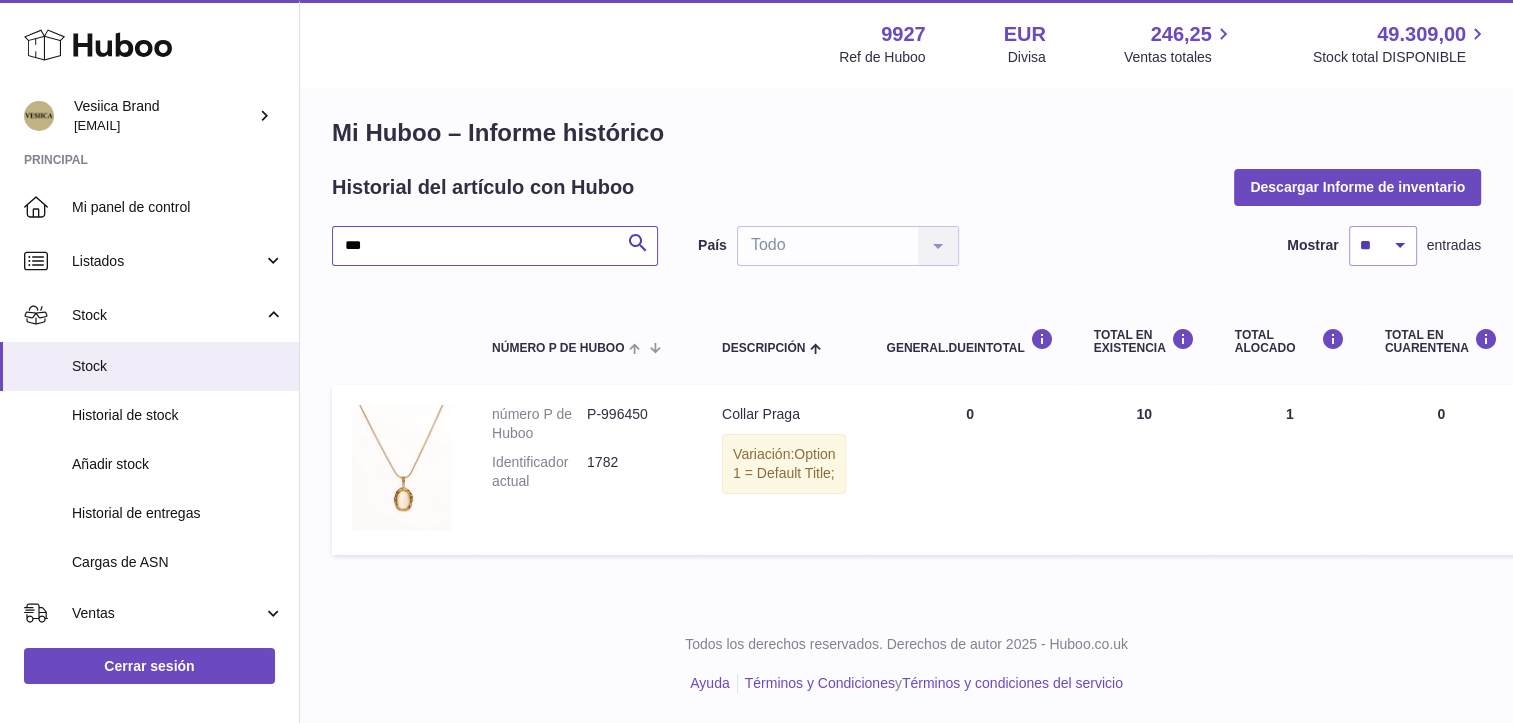 scroll, scrollTop: 15, scrollLeft: 0, axis: vertical 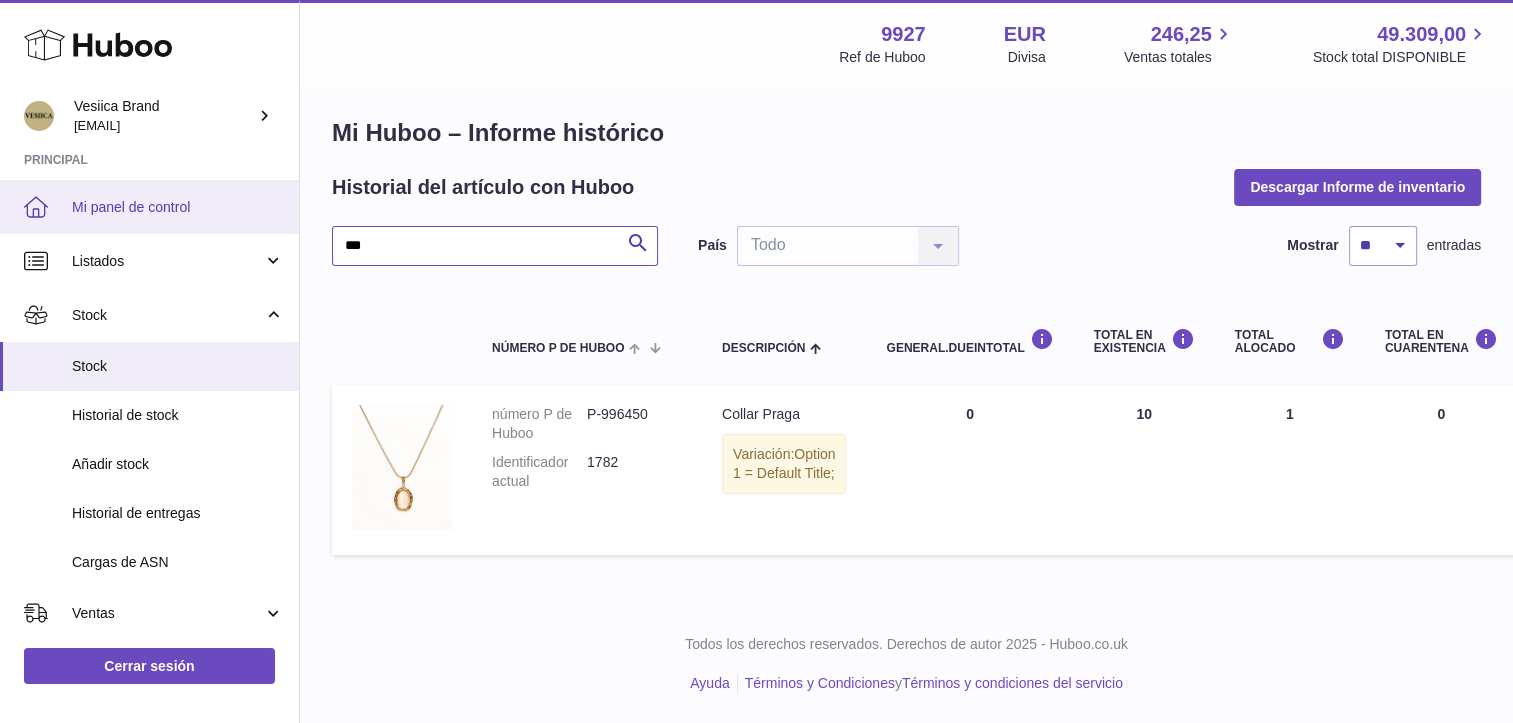 drag, startPoint x: 432, startPoint y: 241, endPoint x: 196, endPoint y: 232, distance: 236.17155 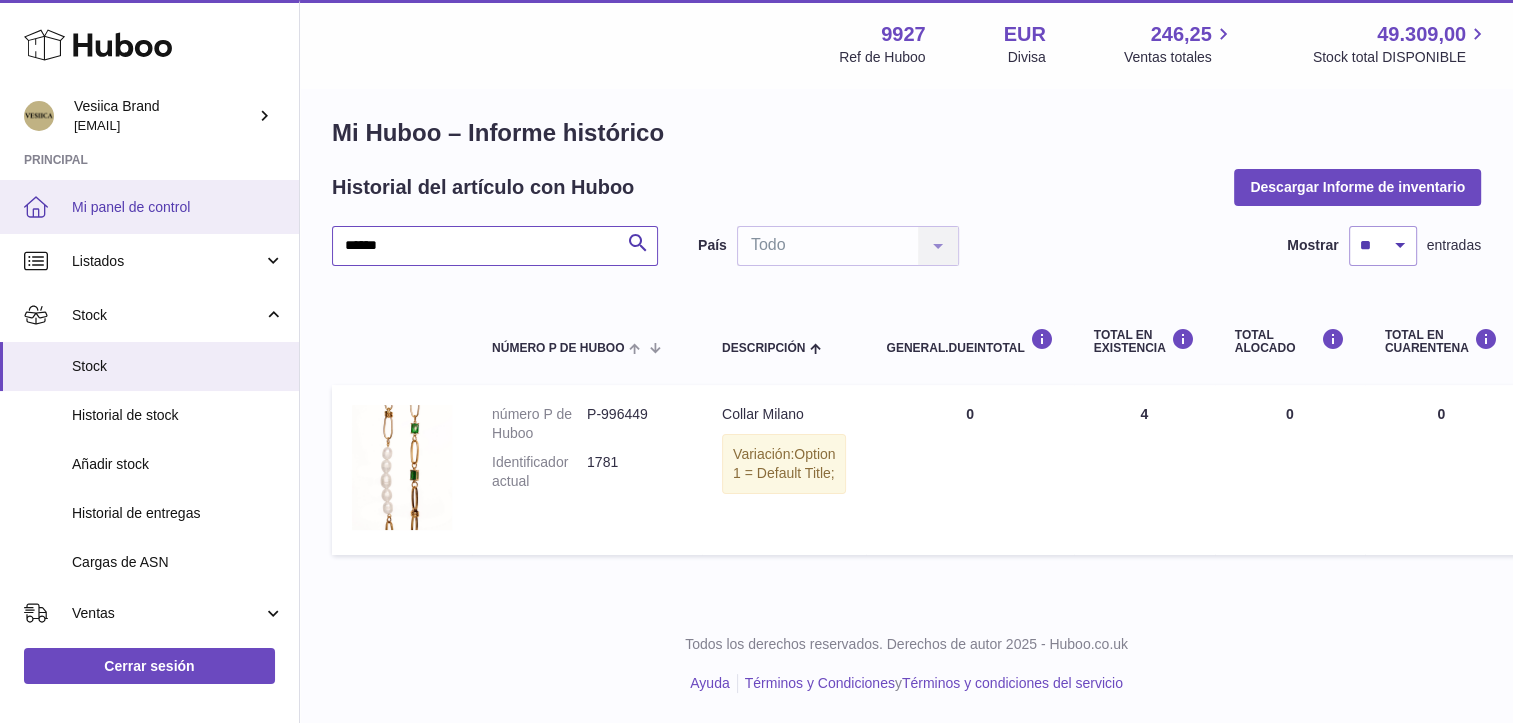 drag, startPoint x: 428, startPoint y: 234, endPoint x: 226, endPoint y: 230, distance: 202.0396 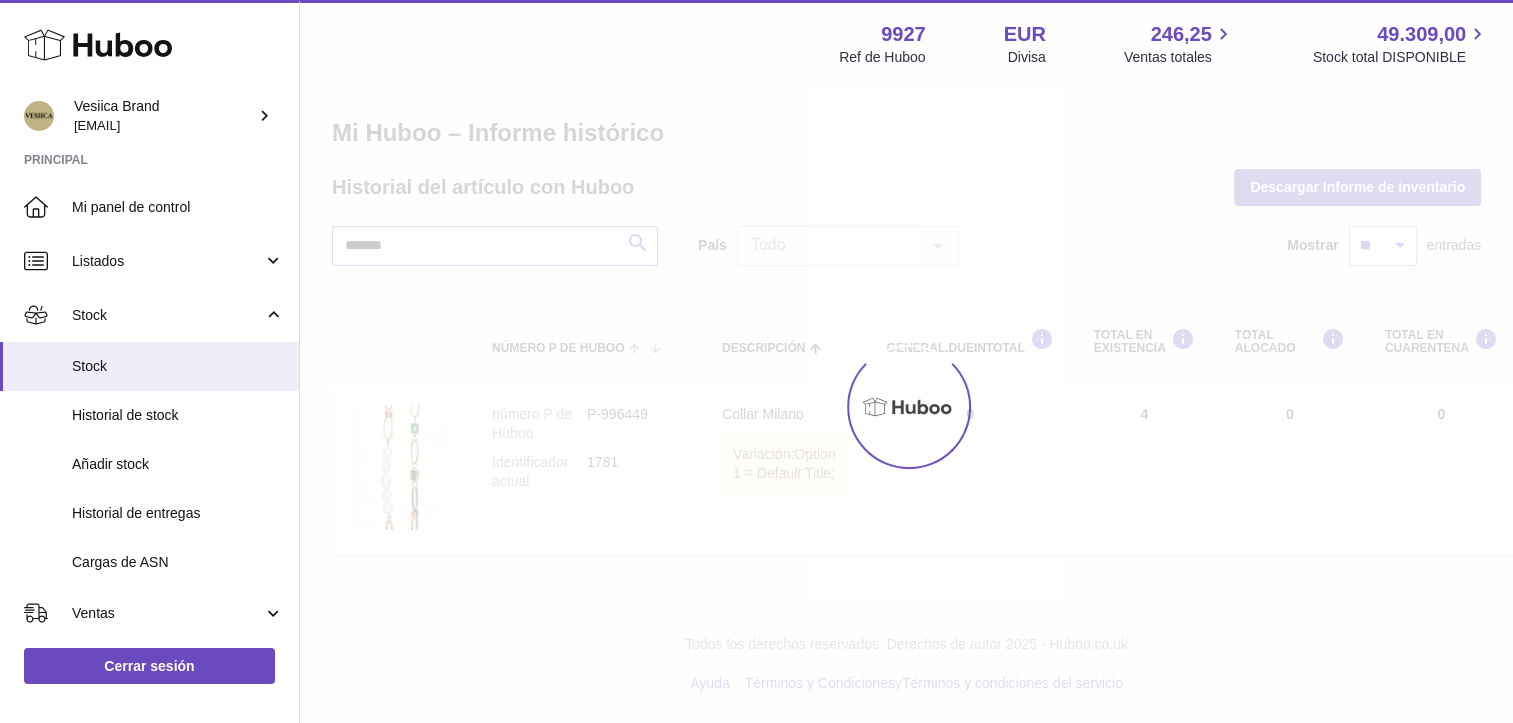 scroll, scrollTop: 117, scrollLeft: 0, axis: vertical 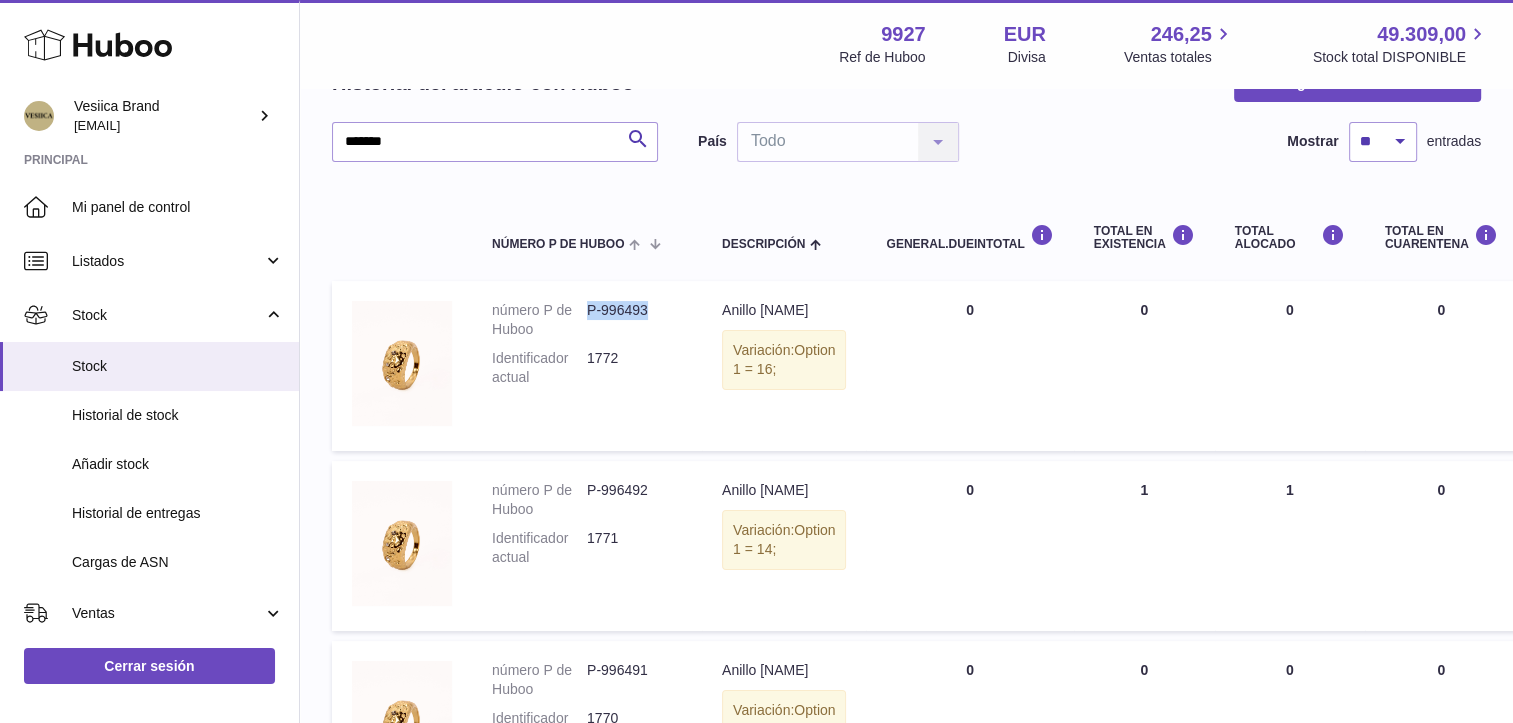 drag, startPoint x: 659, startPoint y: 303, endPoint x: 588, endPoint y: 310, distance: 71.34424 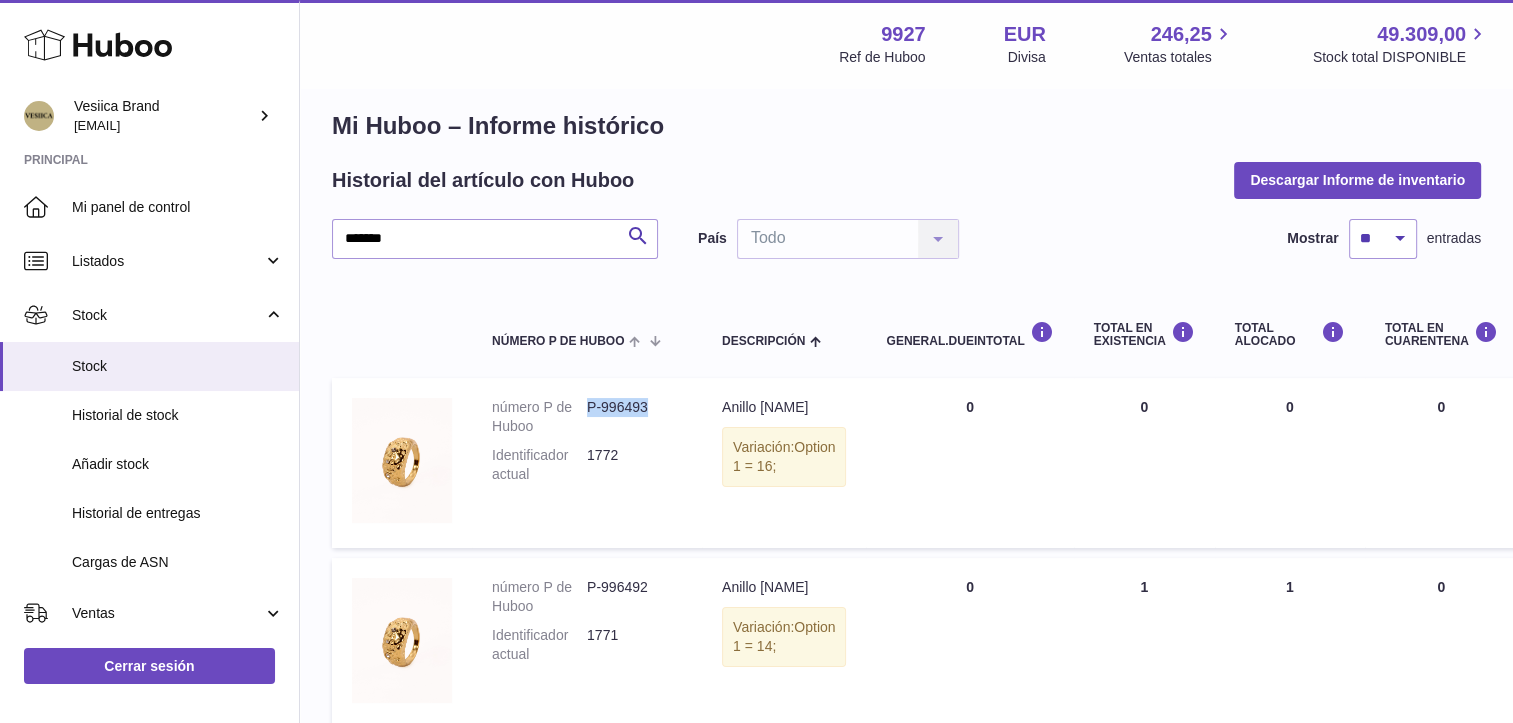 scroll, scrollTop: 0, scrollLeft: 0, axis: both 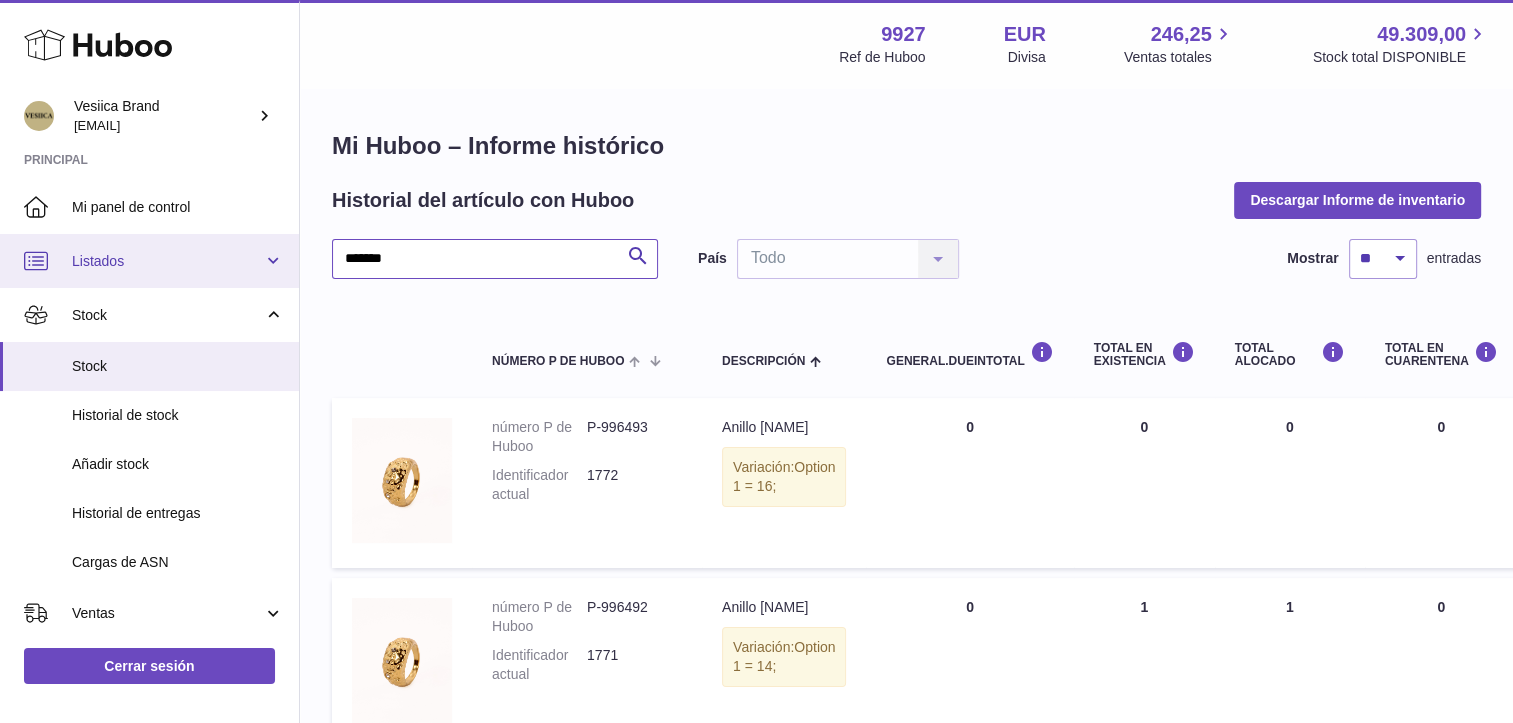 drag, startPoint x: 412, startPoint y: 270, endPoint x: 37, endPoint y: 254, distance: 375.3412 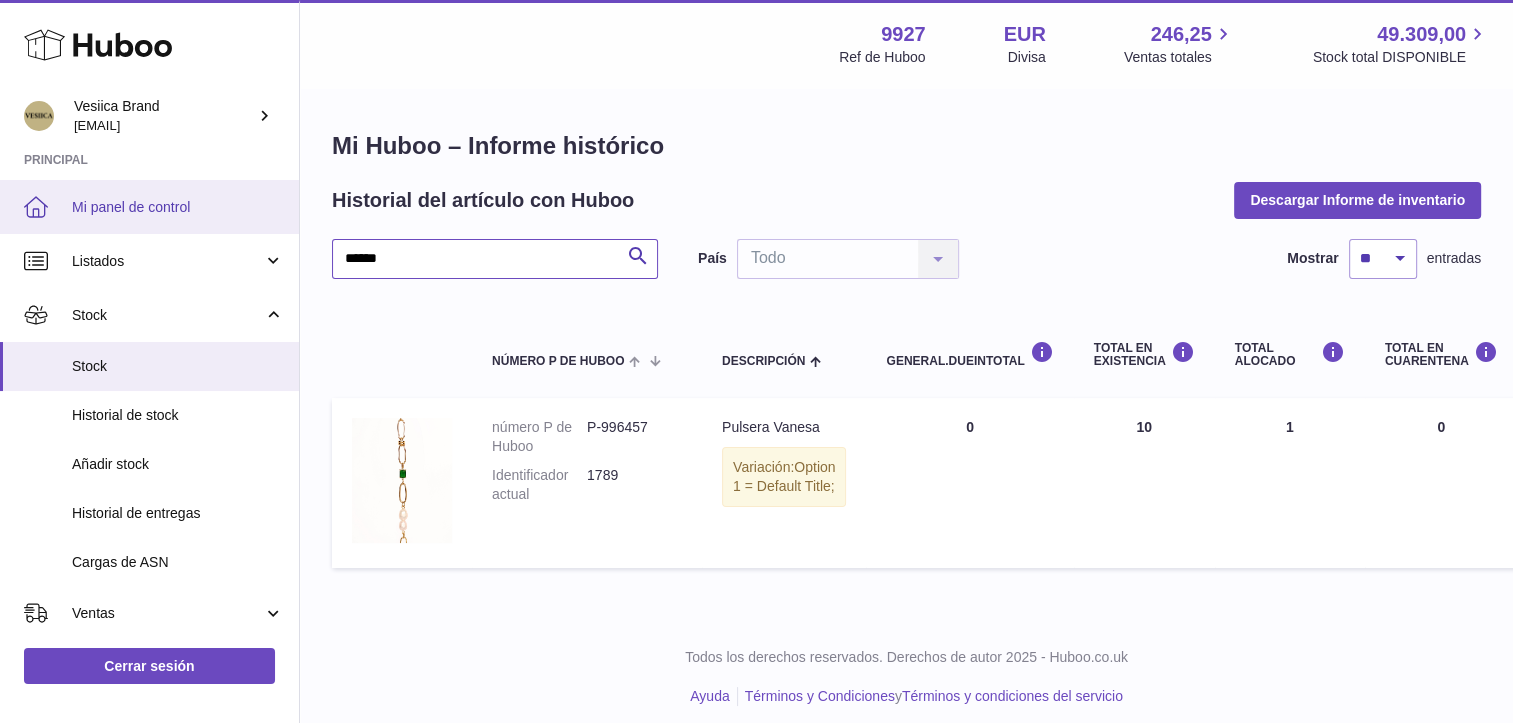 drag, startPoint x: 405, startPoint y: 261, endPoint x: 0, endPoint y: 230, distance: 406.1847 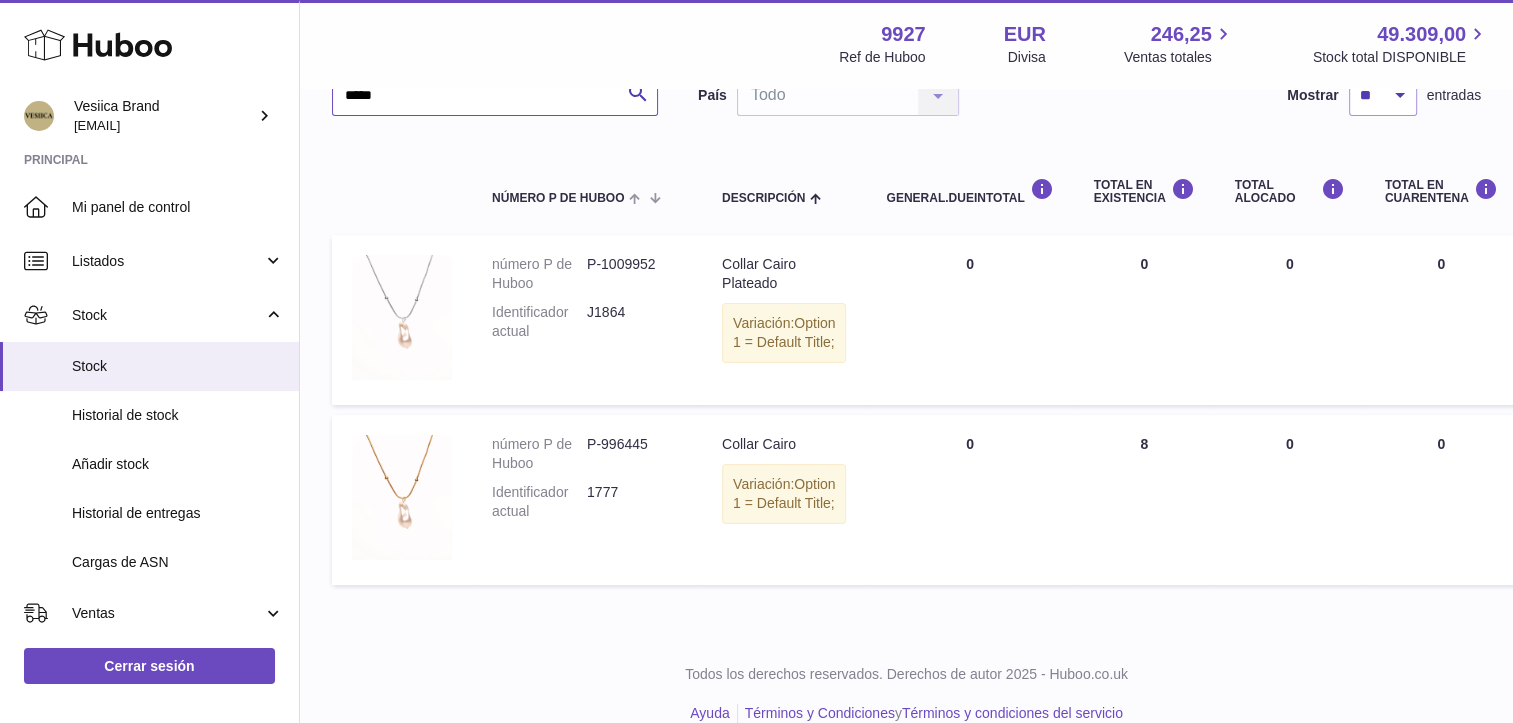 scroll, scrollTop: 197, scrollLeft: 0, axis: vertical 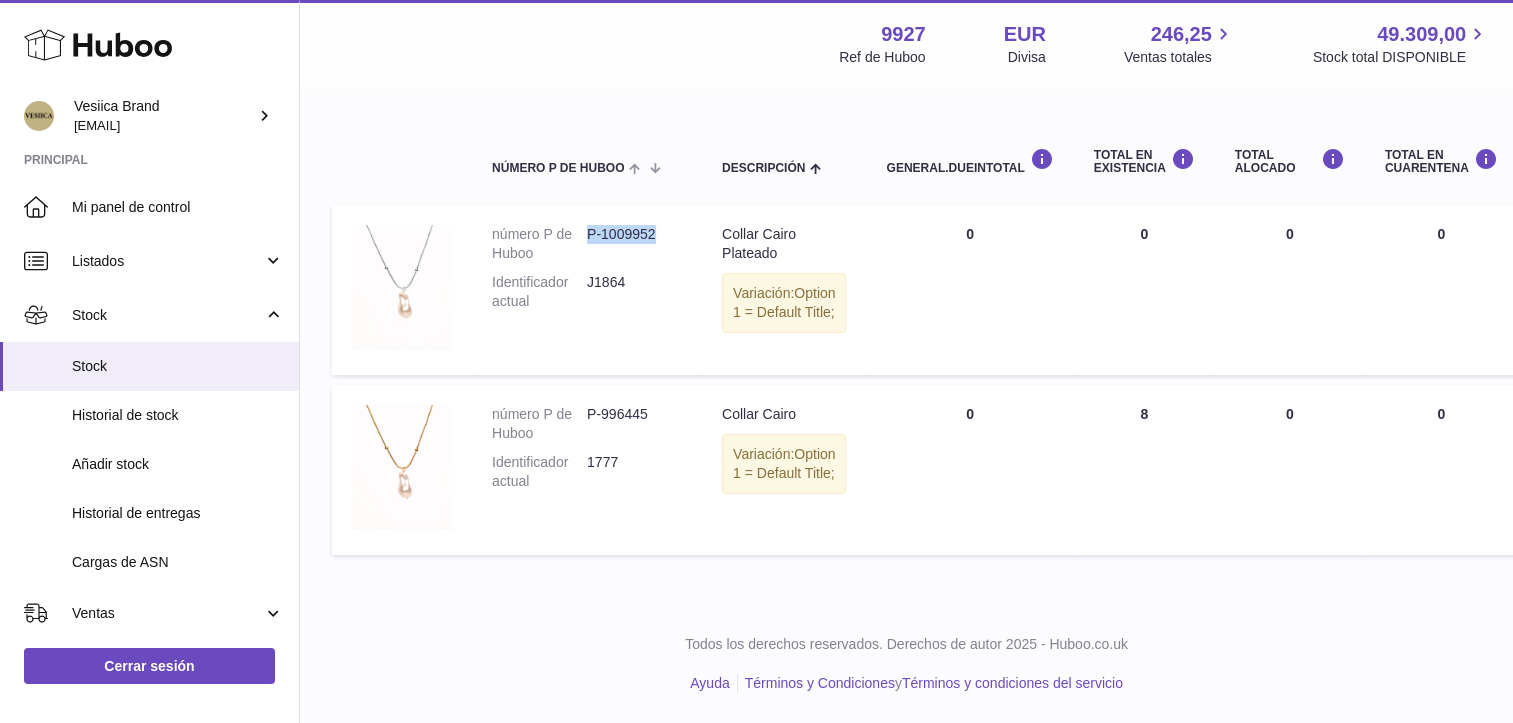 drag, startPoint x: 668, startPoint y: 223, endPoint x: 588, endPoint y: 230, distance: 80.305664 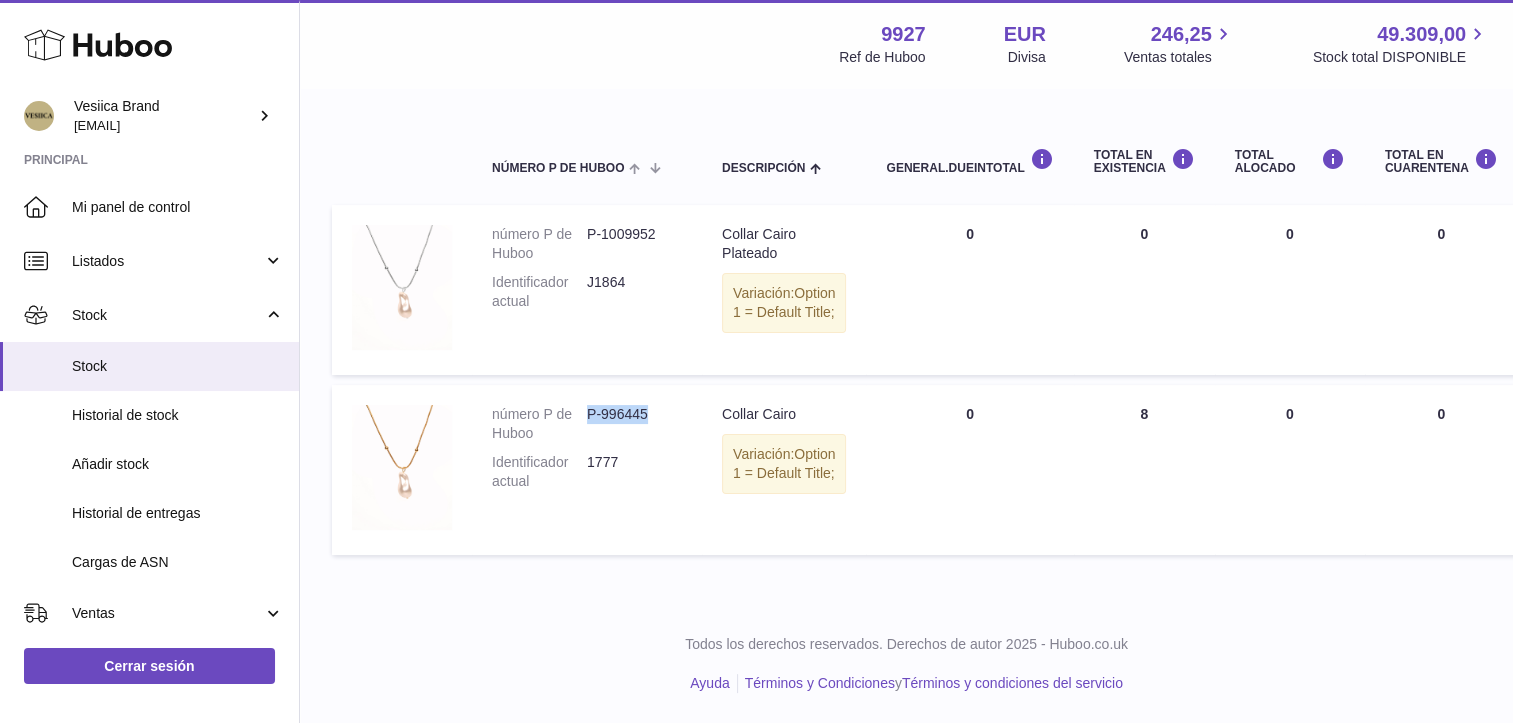 drag, startPoint x: 663, startPoint y: 416, endPoint x: 588, endPoint y: 414, distance: 75.026665 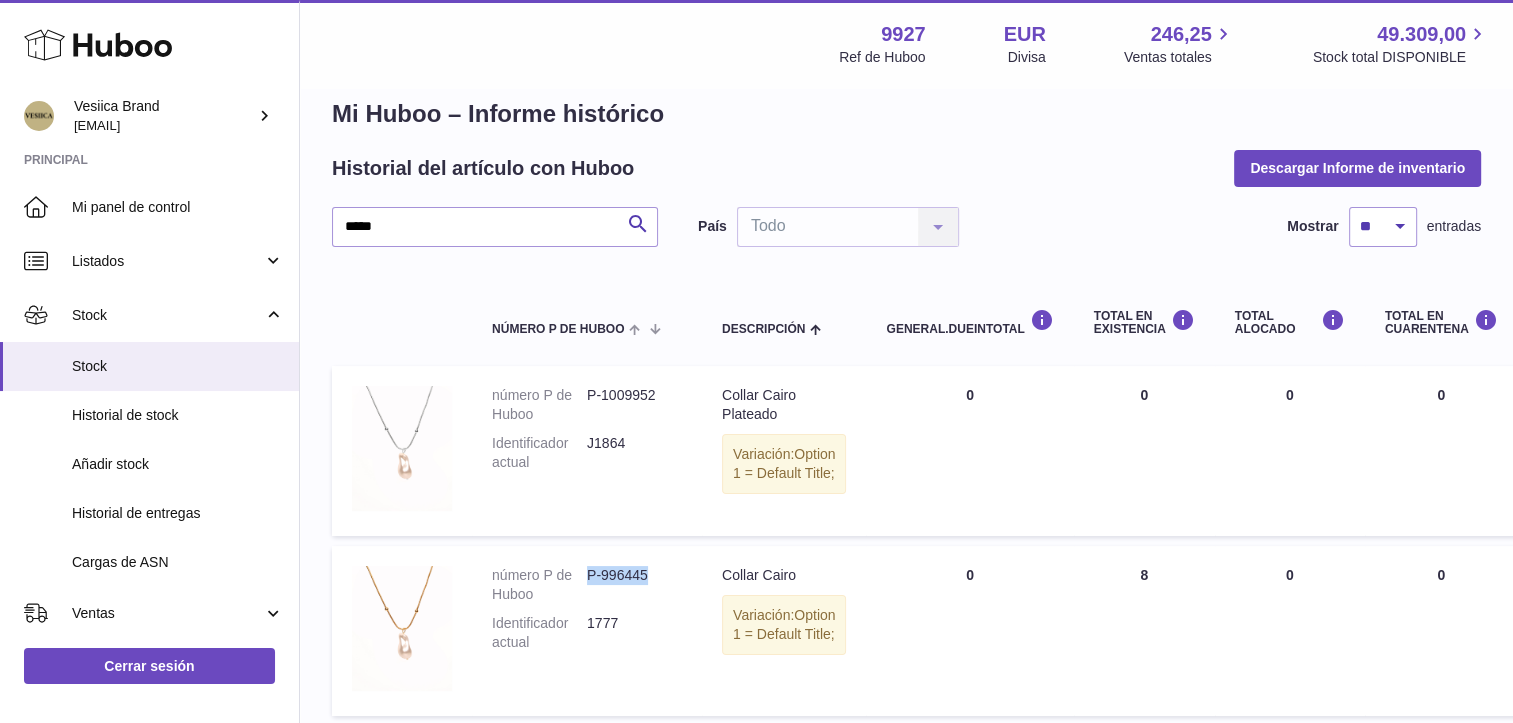 scroll, scrollTop: 0, scrollLeft: 0, axis: both 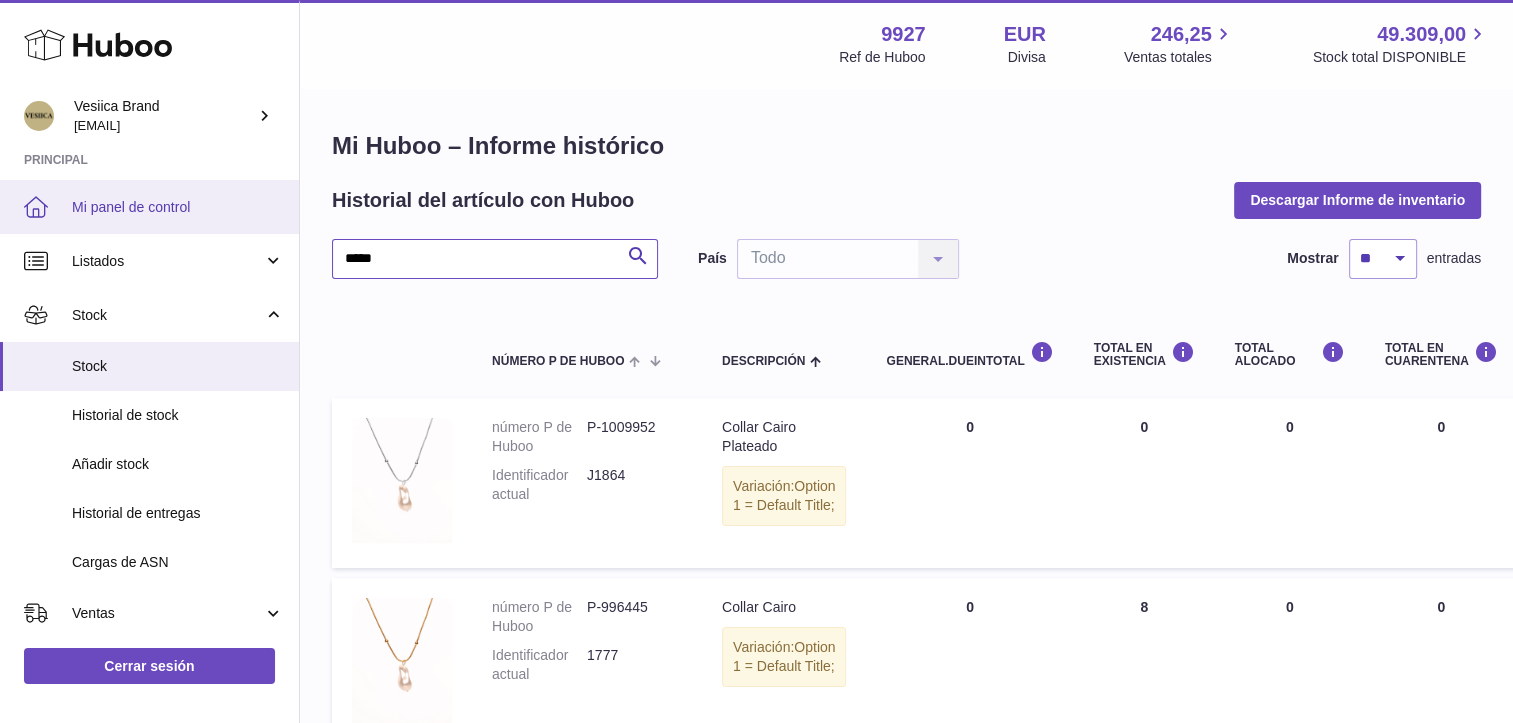 drag, startPoint x: 469, startPoint y: 258, endPoint x: 48, endPoint y: 193, distance: 425.98825 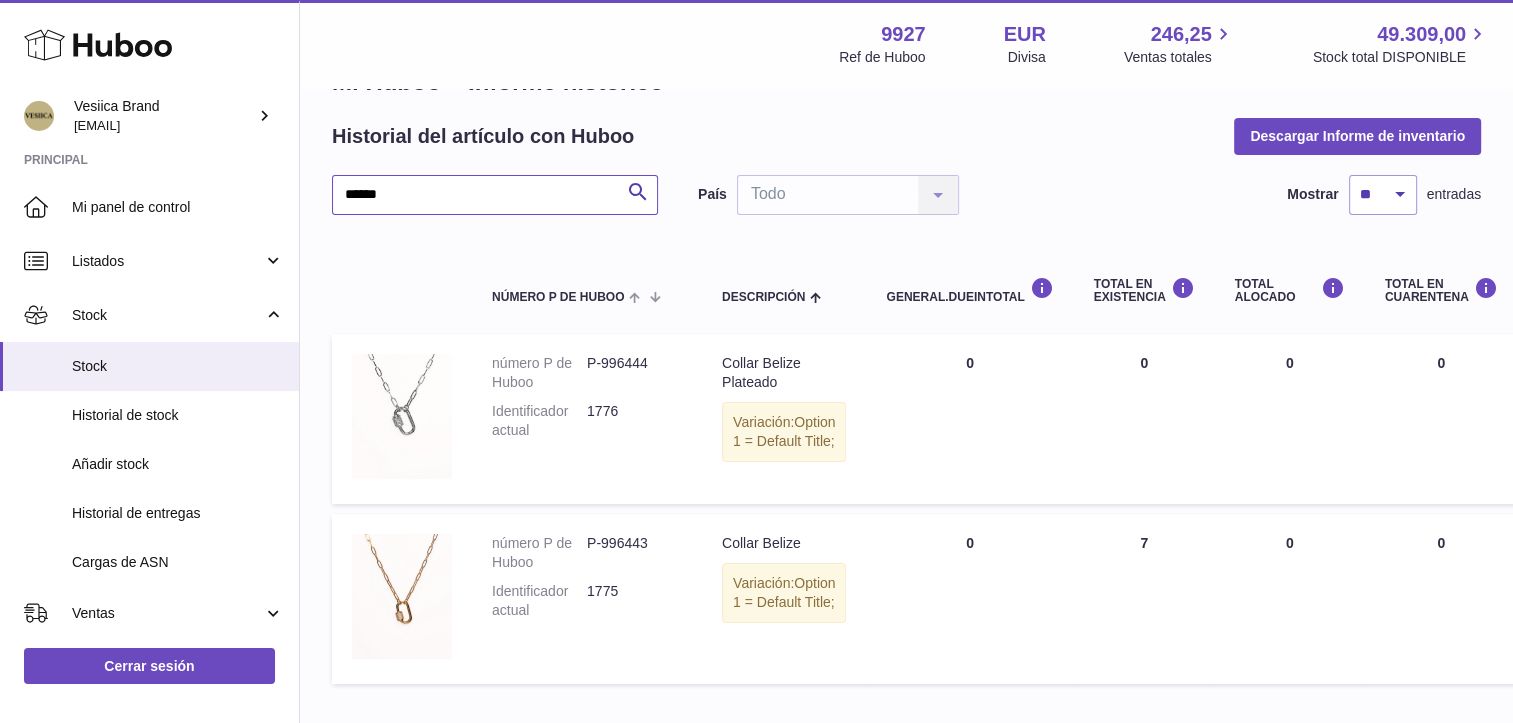 scroll, scrollTop: 100, scrollLeft: 0, axis: vertical 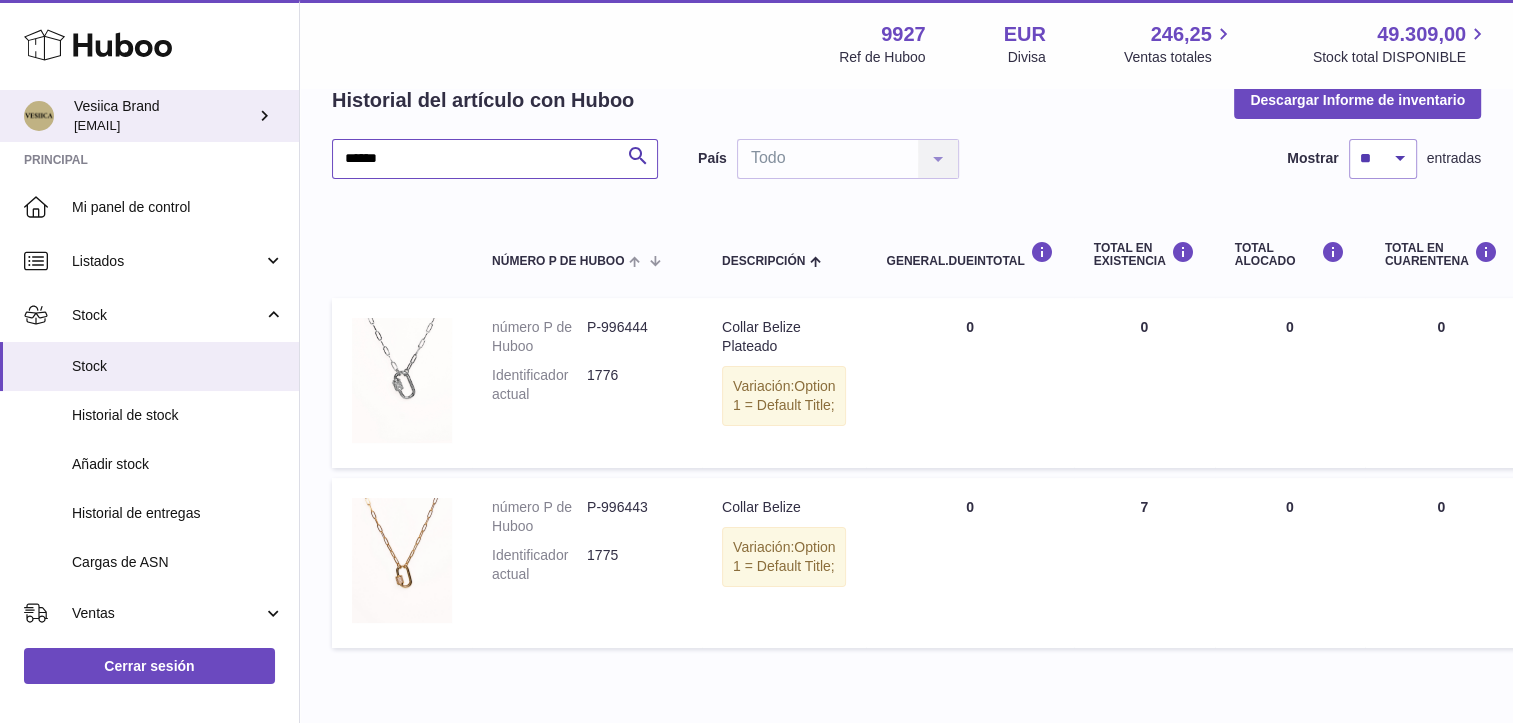 drag, startPoint x: 428, startPoint y: 158, endPoint x: 151, endPoint y: 130, distance: 278.41156 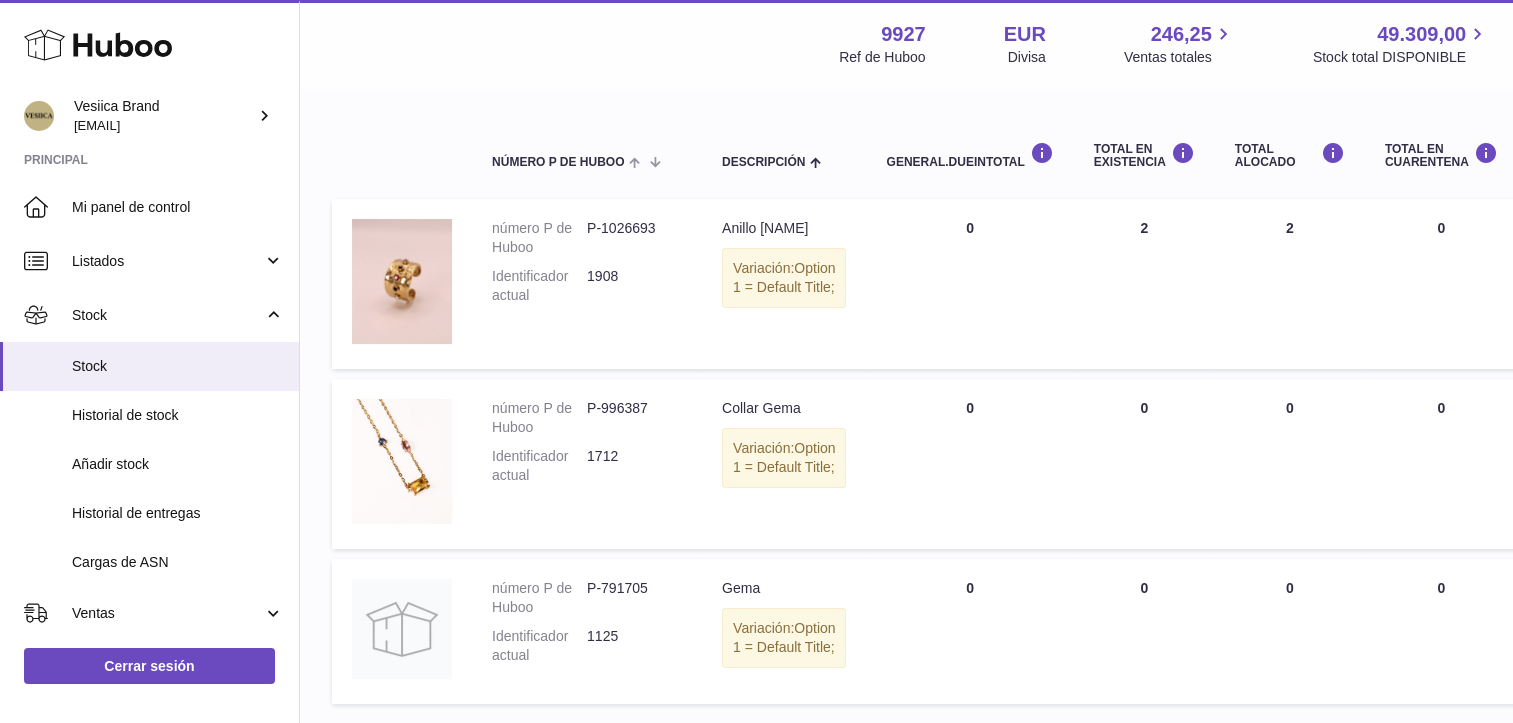 scroll, scrollTop: 300, scrollLeft: 0, axis: vertical 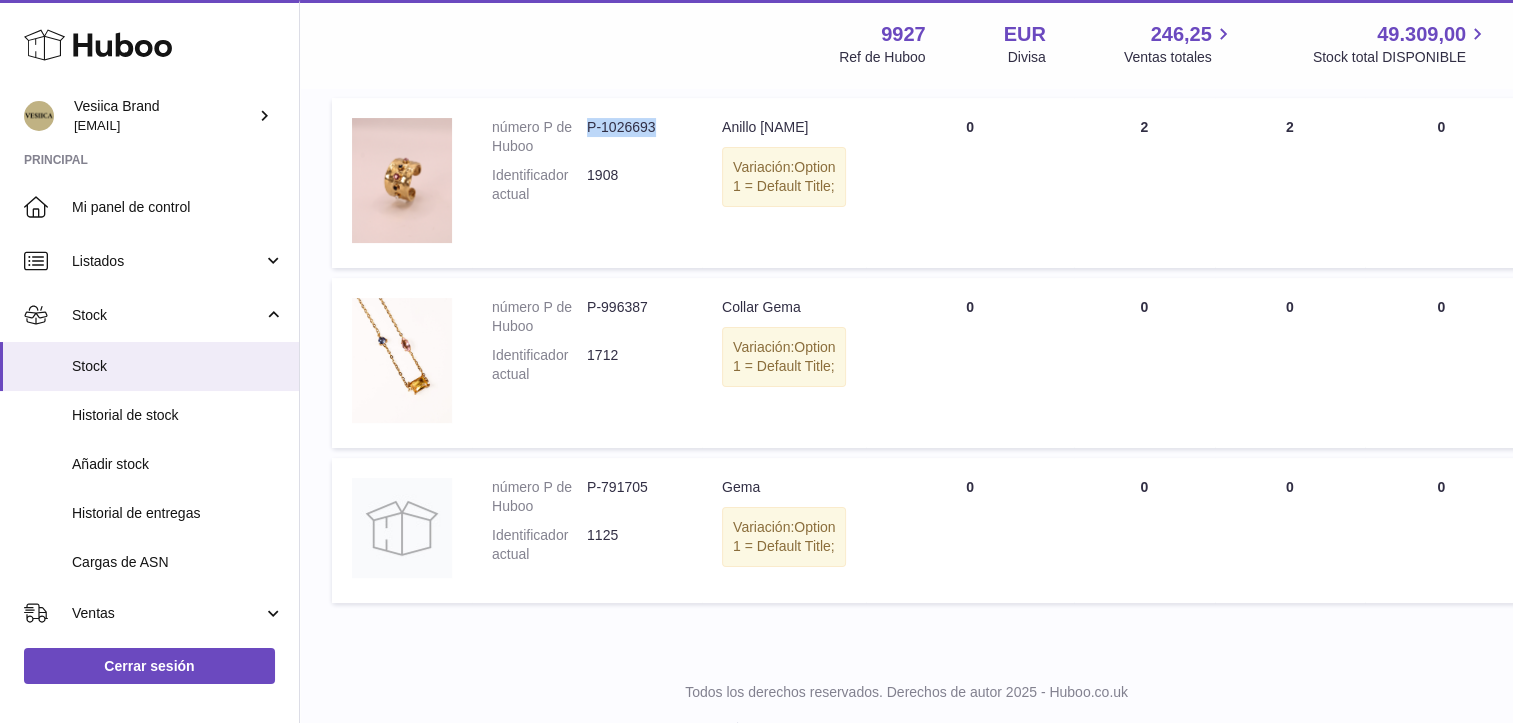 drag, startPoint x: 668, startPoint y: 120, endPoint x: 588, endPoint y: 125, distance: 80.1561 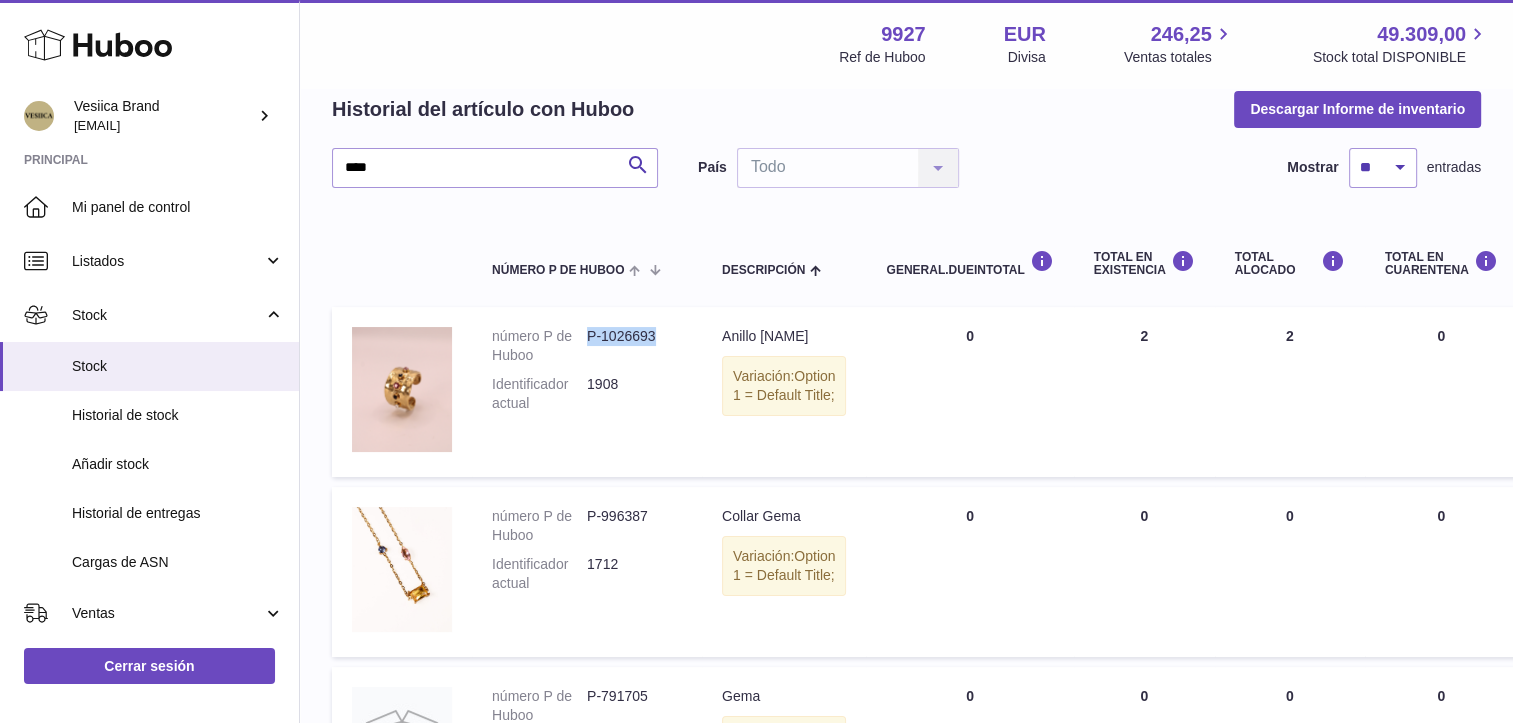 scroll, scrollTop: 0, scrollLeft: 0, axis: both 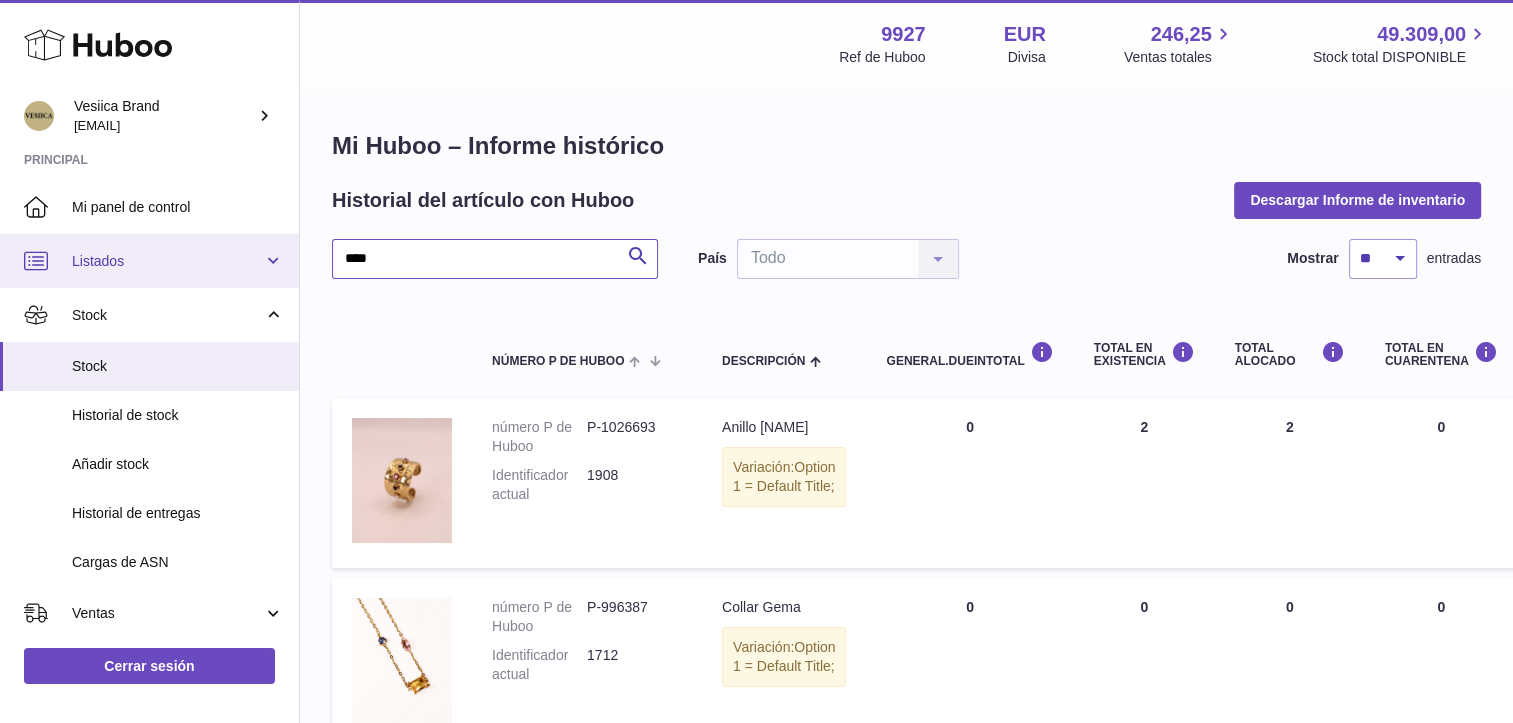 drag, startPoint x: 468, startPoint y: 258, endPoint x: 163, endPoint y: 254, distance: 305.0262 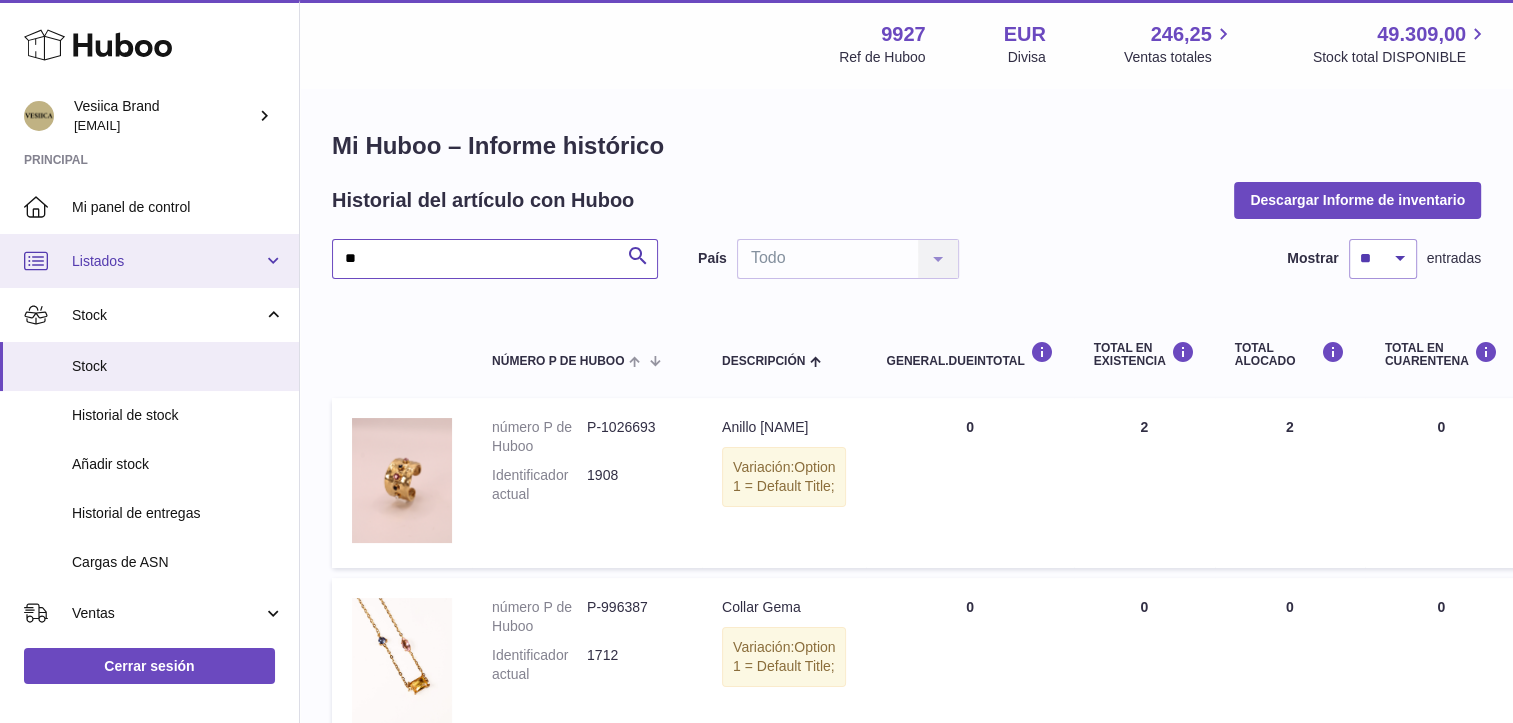 type on "*" 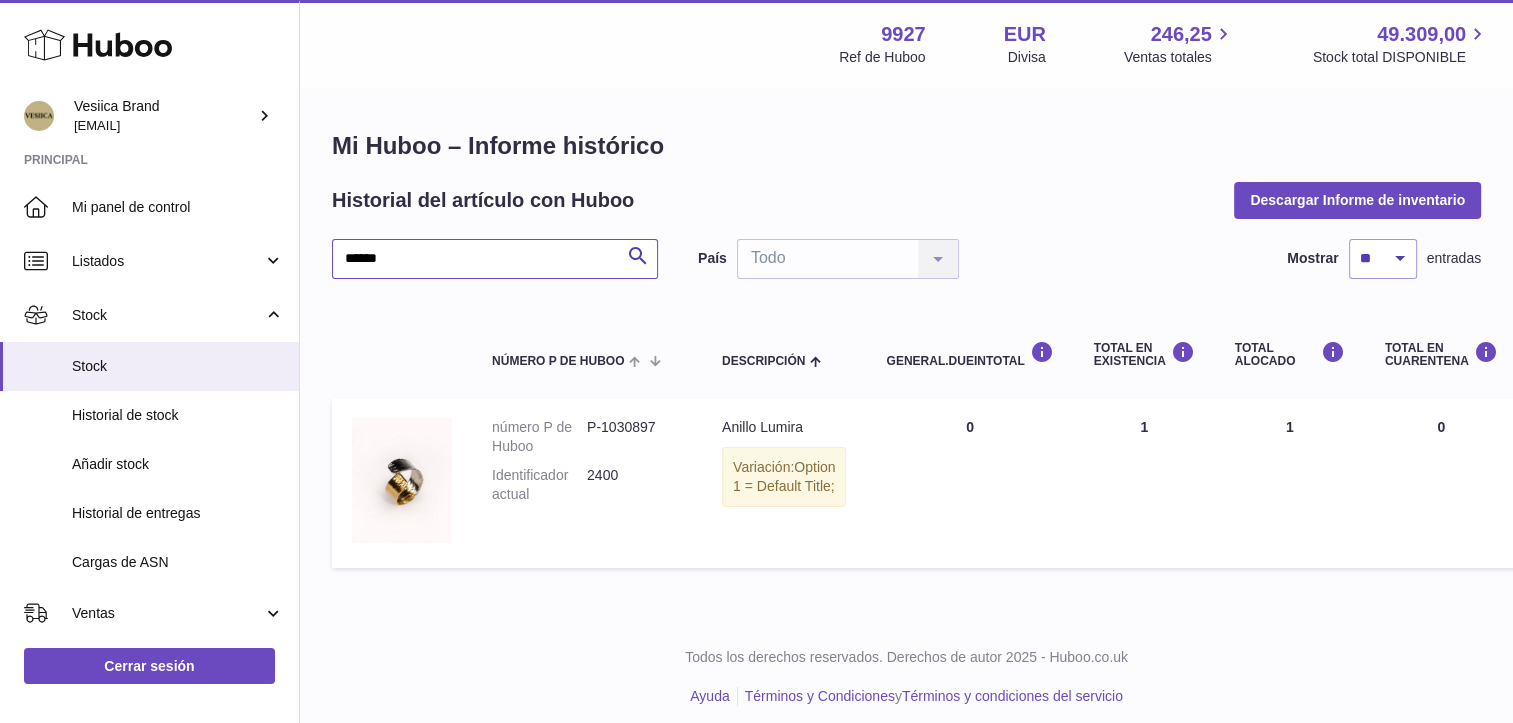 type on "******" 